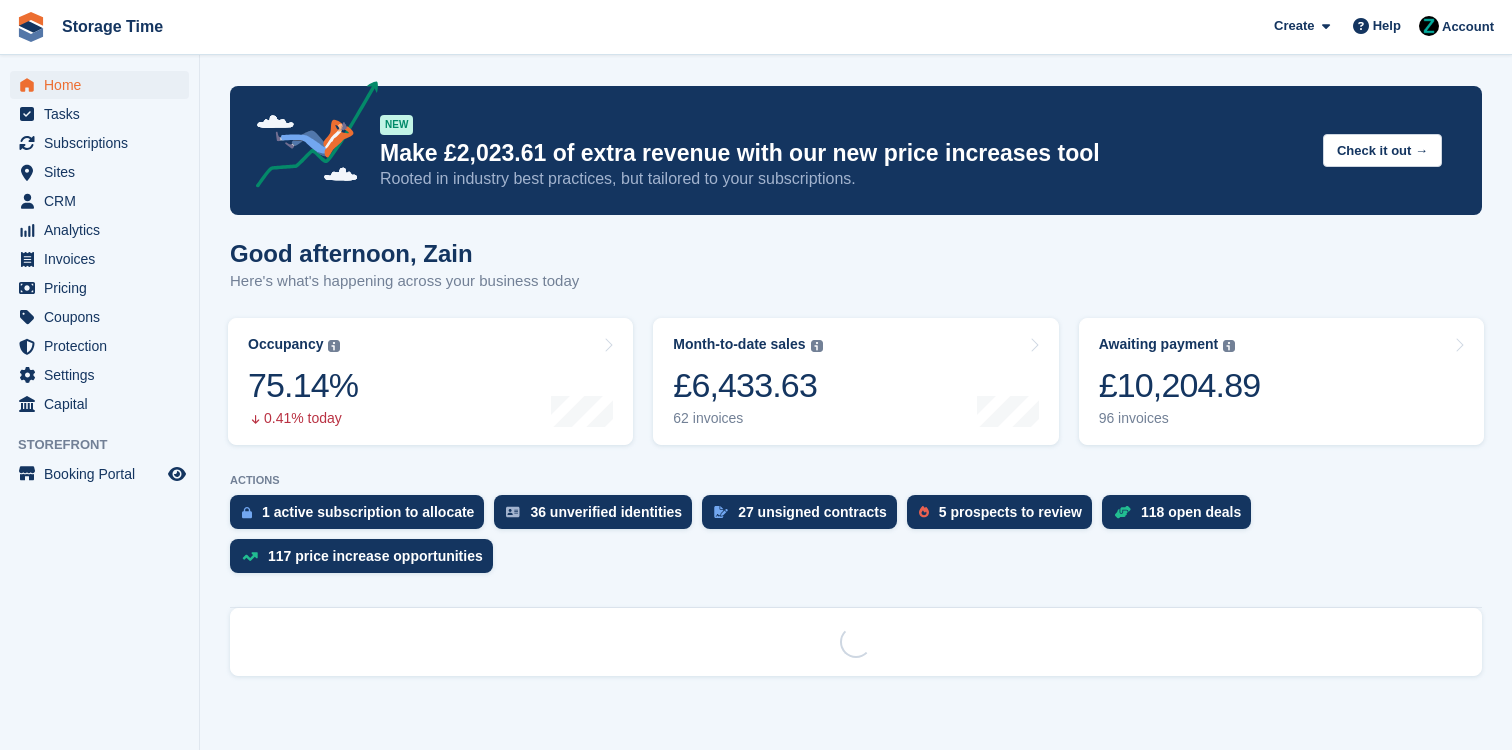 scroll, scrollTop: 0, scrollLeft: 0, axis: both 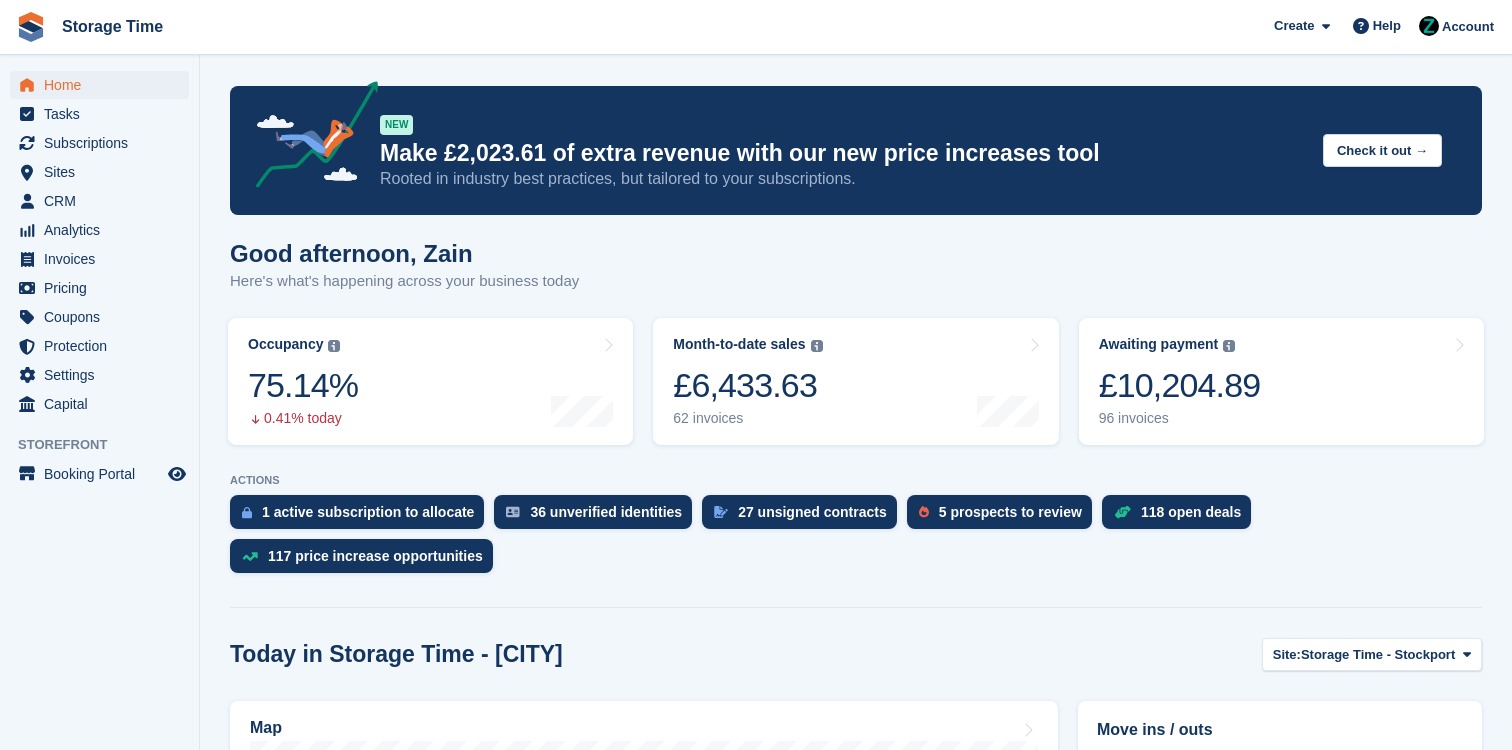 click on "Subscriptions" at bounding box center (104, 143) 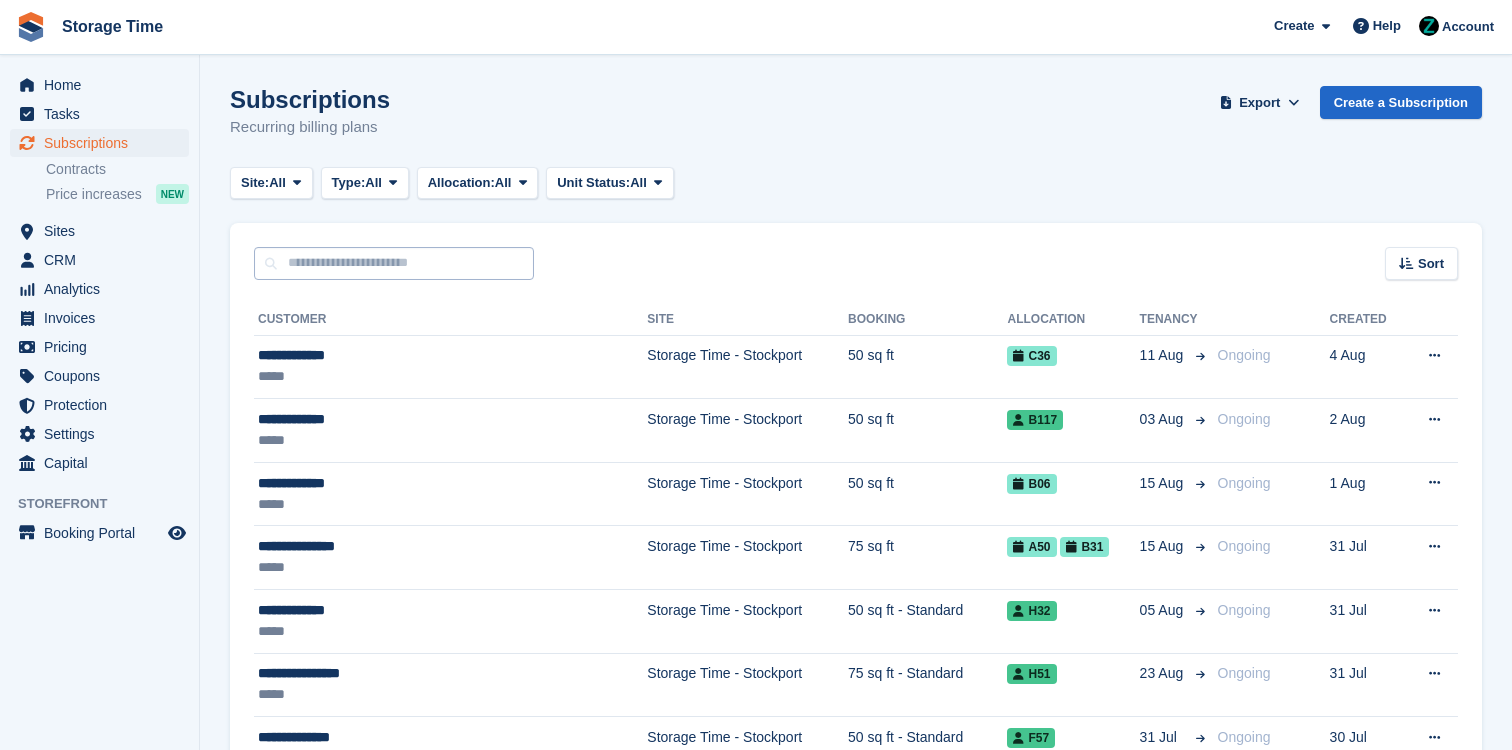 scroll, scrollTop: 0, scrollLeft: 0, axis: both 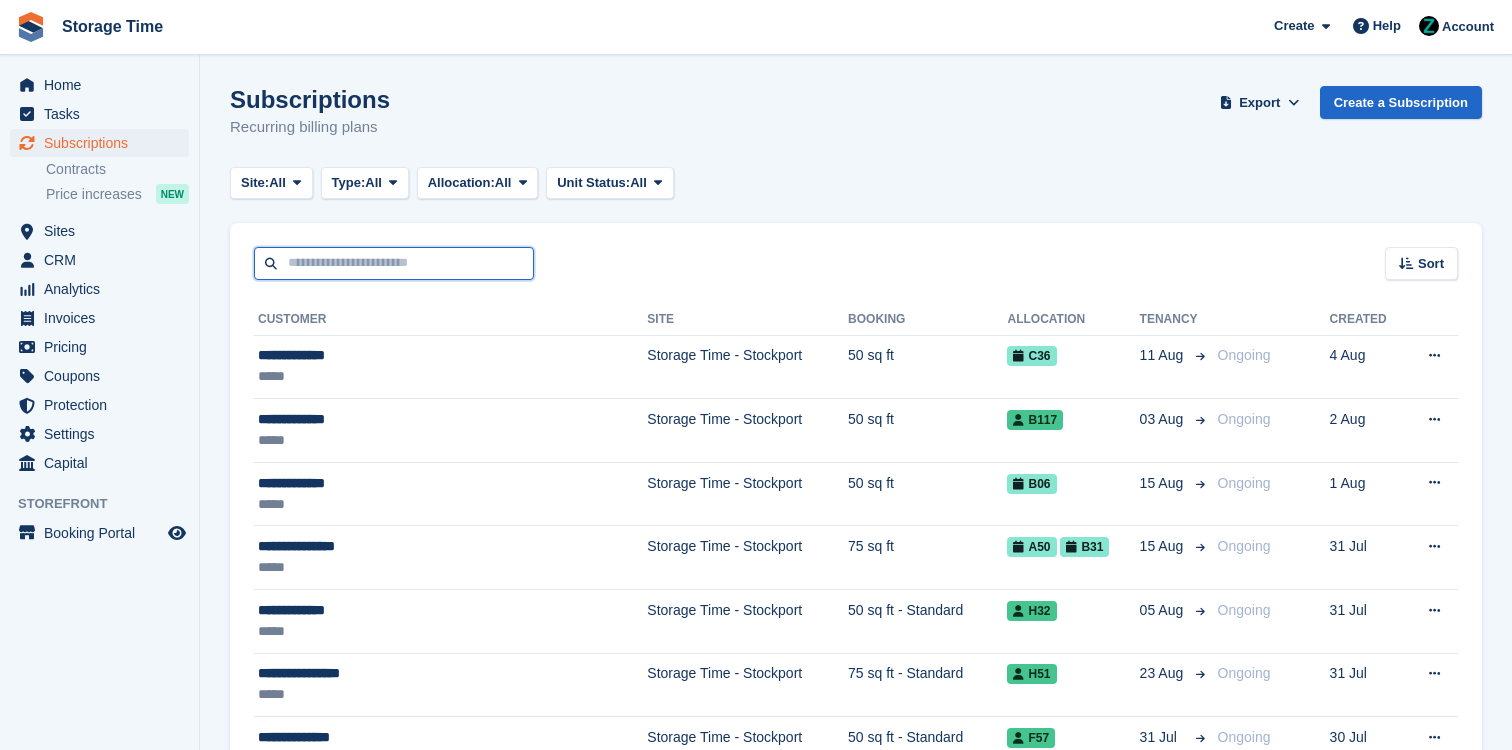 click at bounding box center [394, 263] 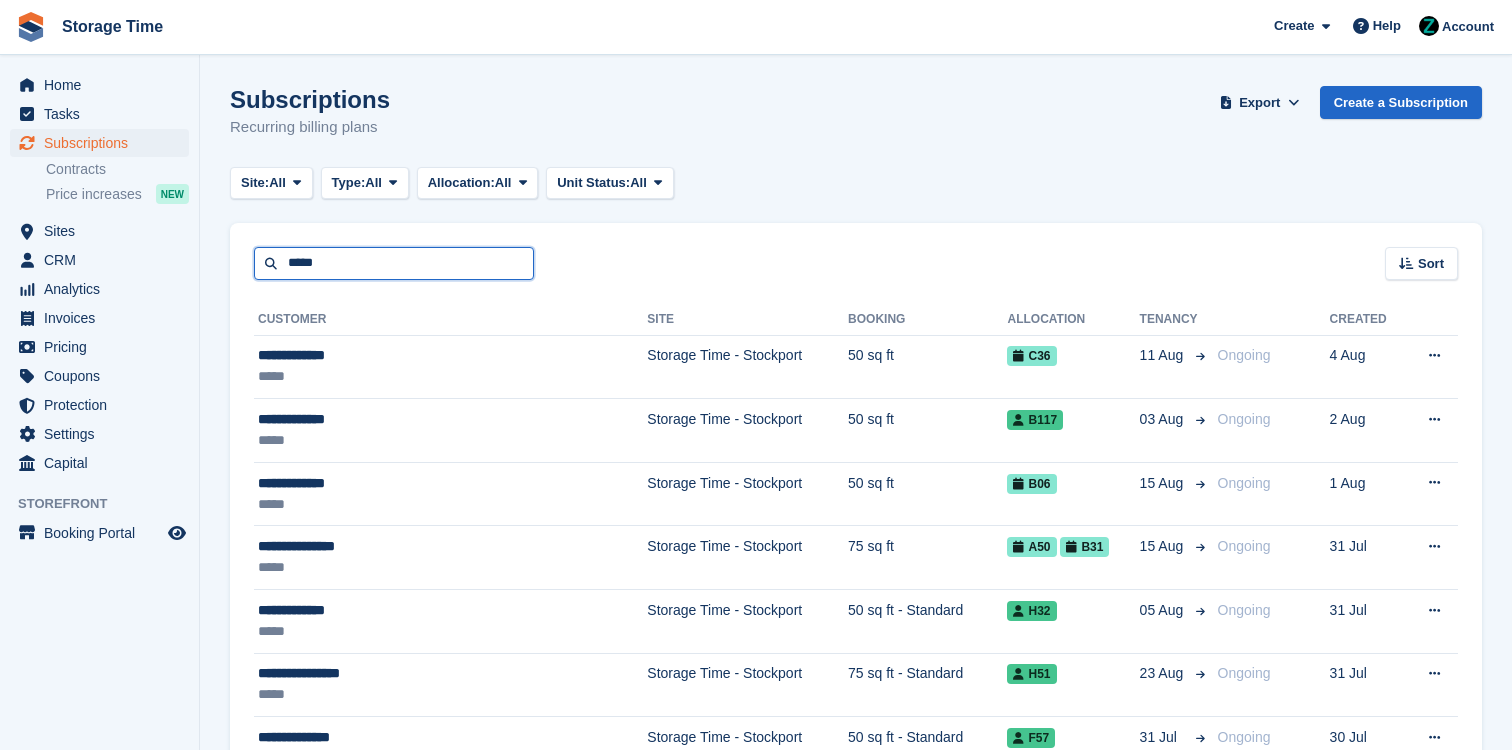 type on "*****" 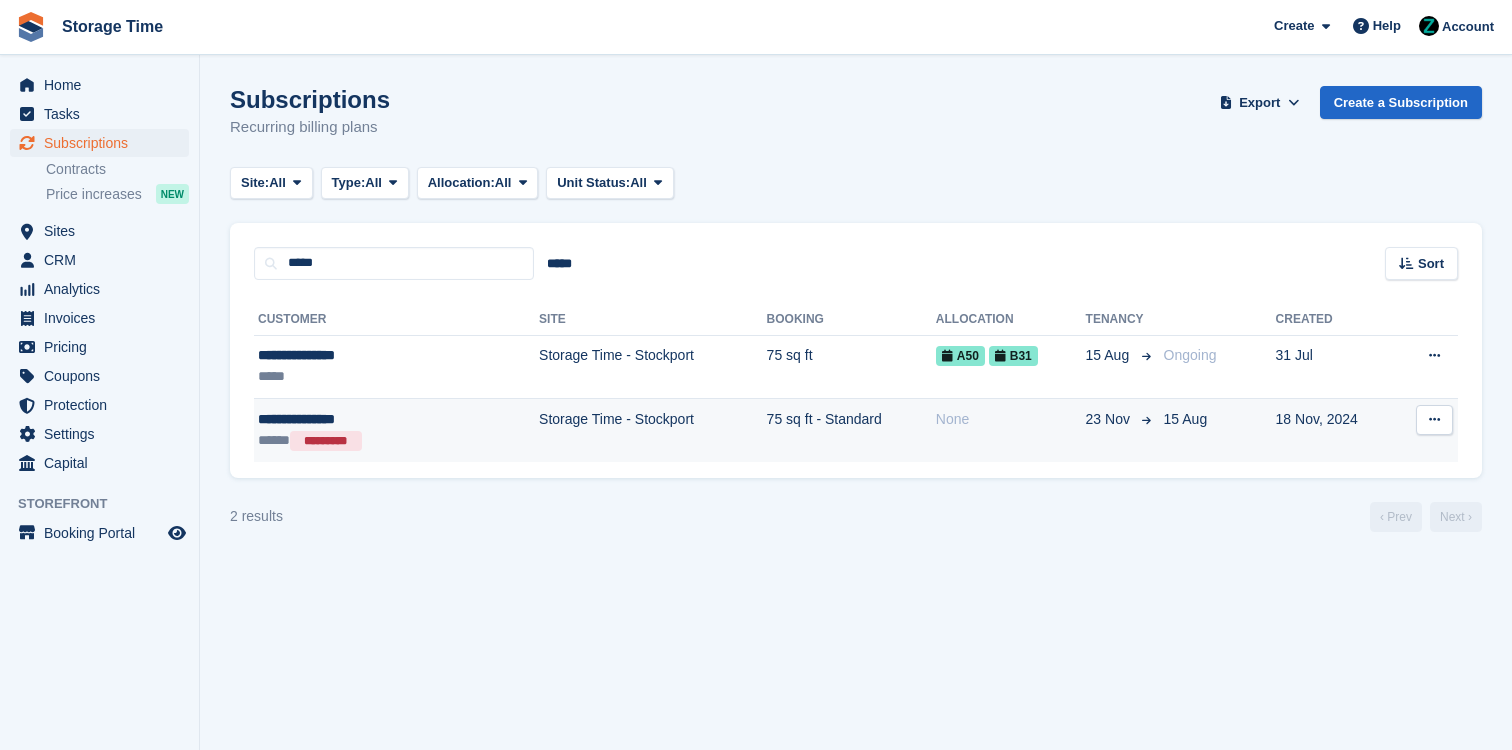 click on "Storage Time - Stockport" at bounding box center [653, 430] 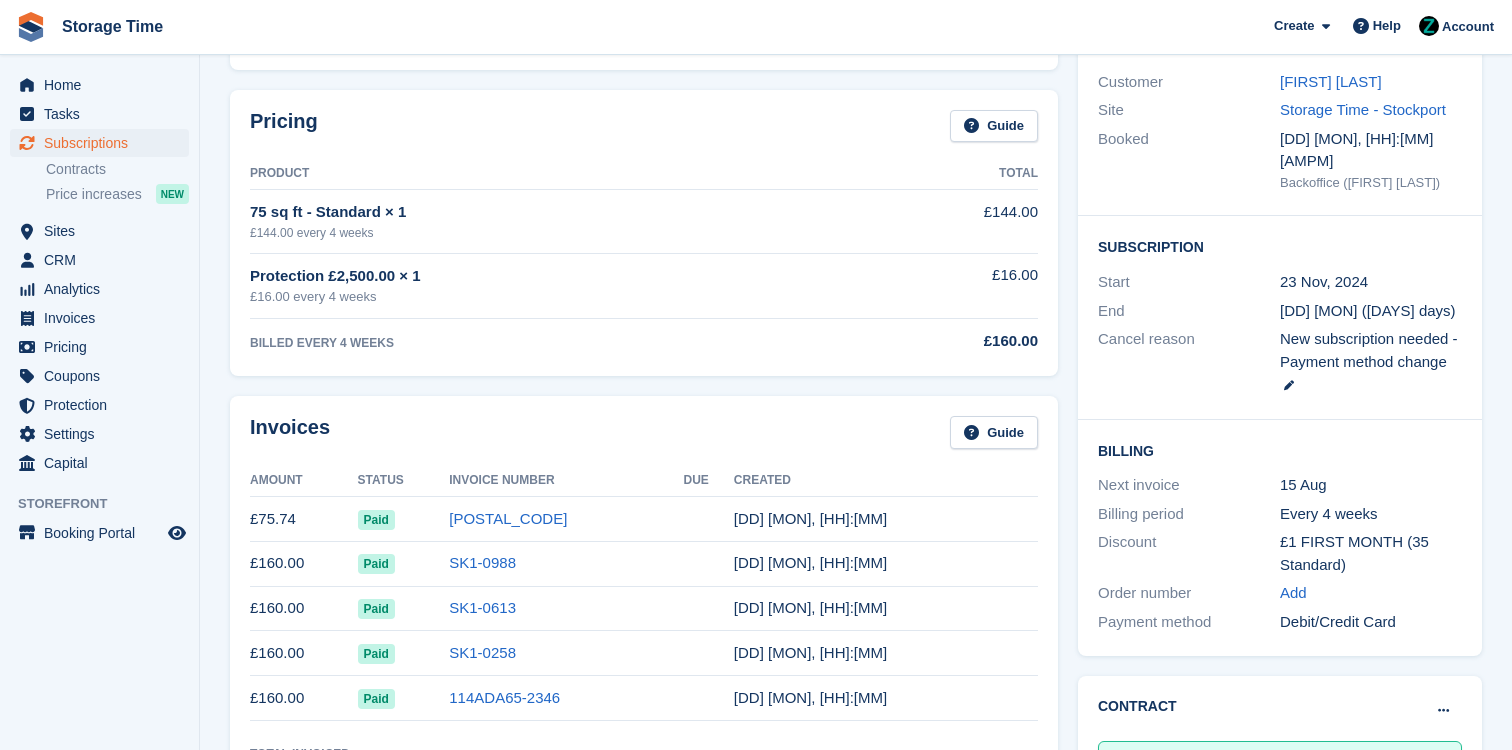 scroll, scrollTop: 209, scrollLeft: 0, axis: vertical 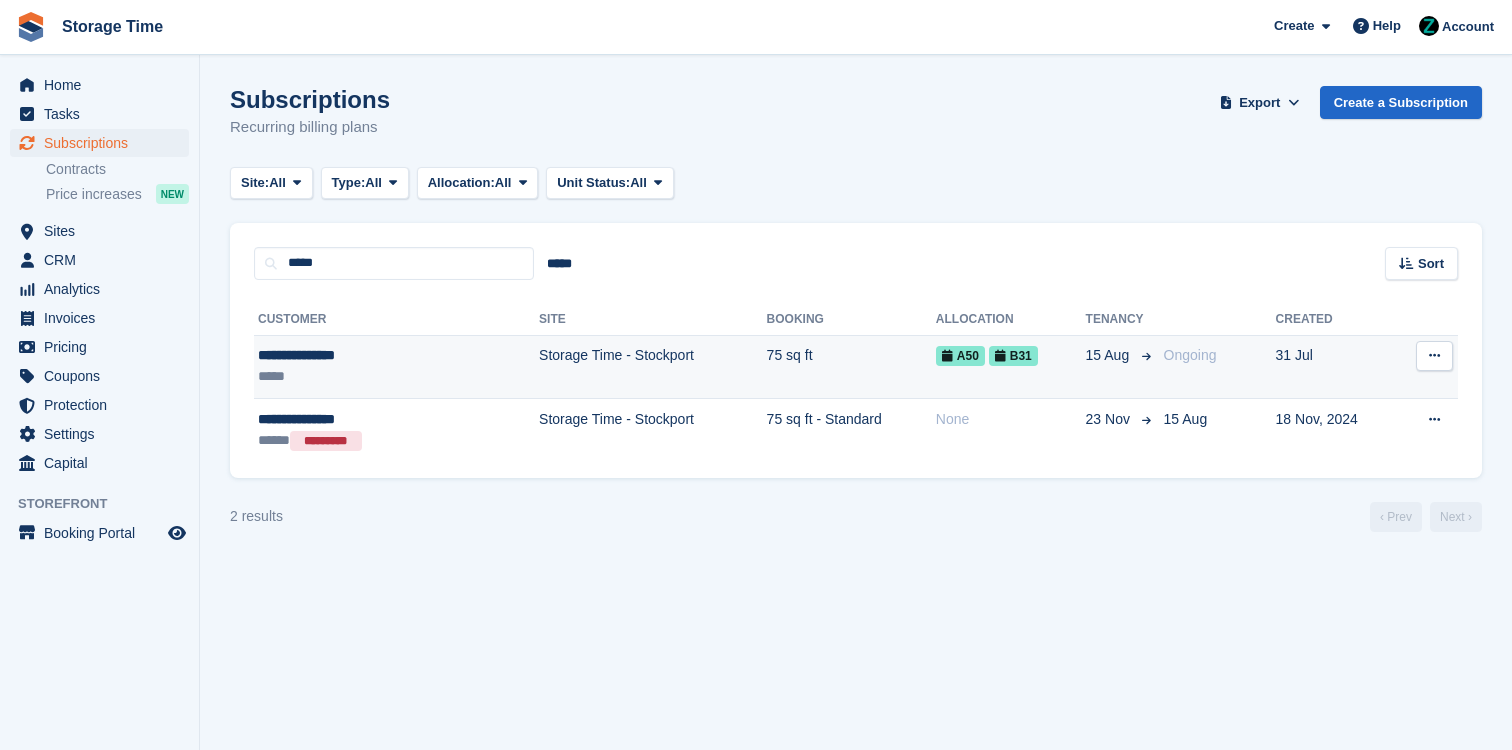 click on "Storage Time - Stockport" at bounding box center (653, 367) 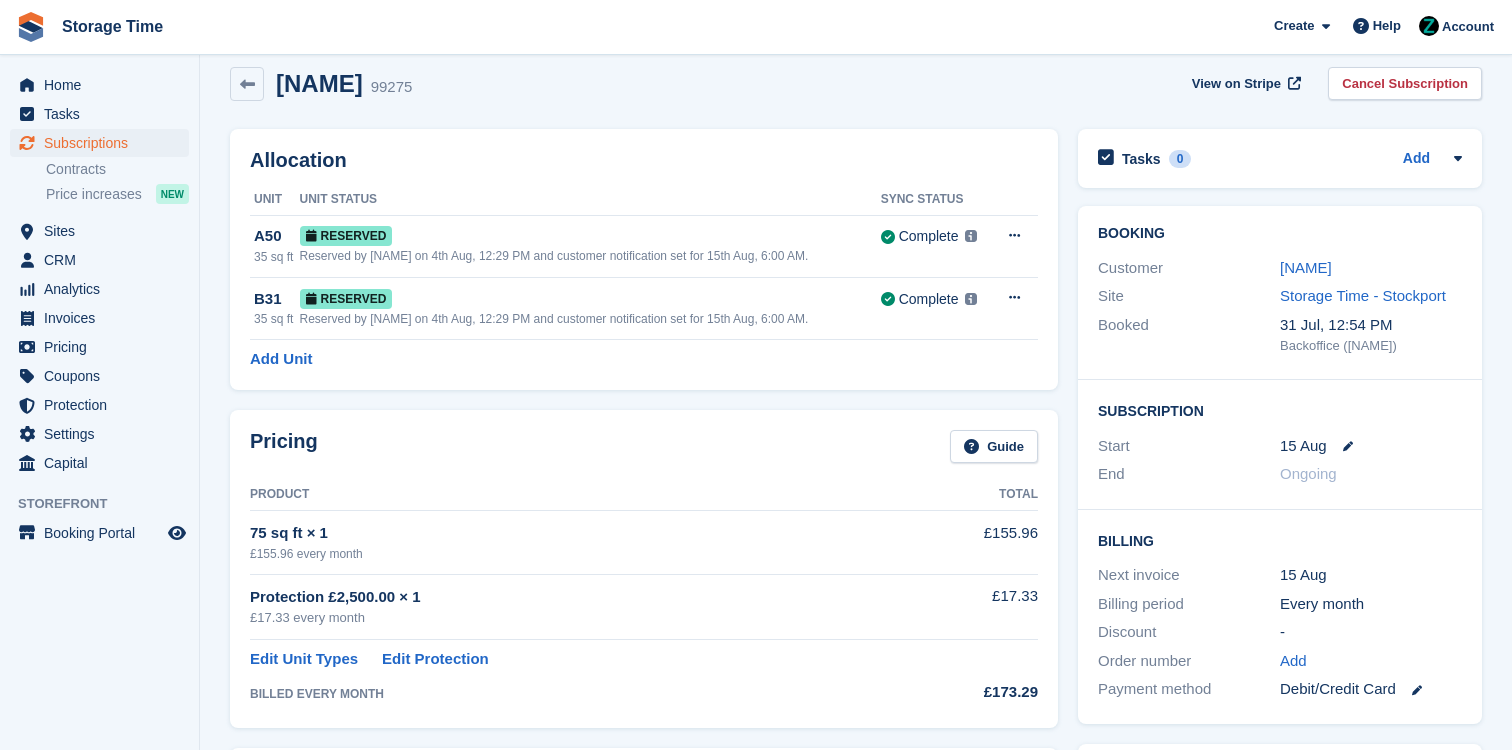 scroll, scrollTop: 12, scrollLeft: 0, axis: vertical 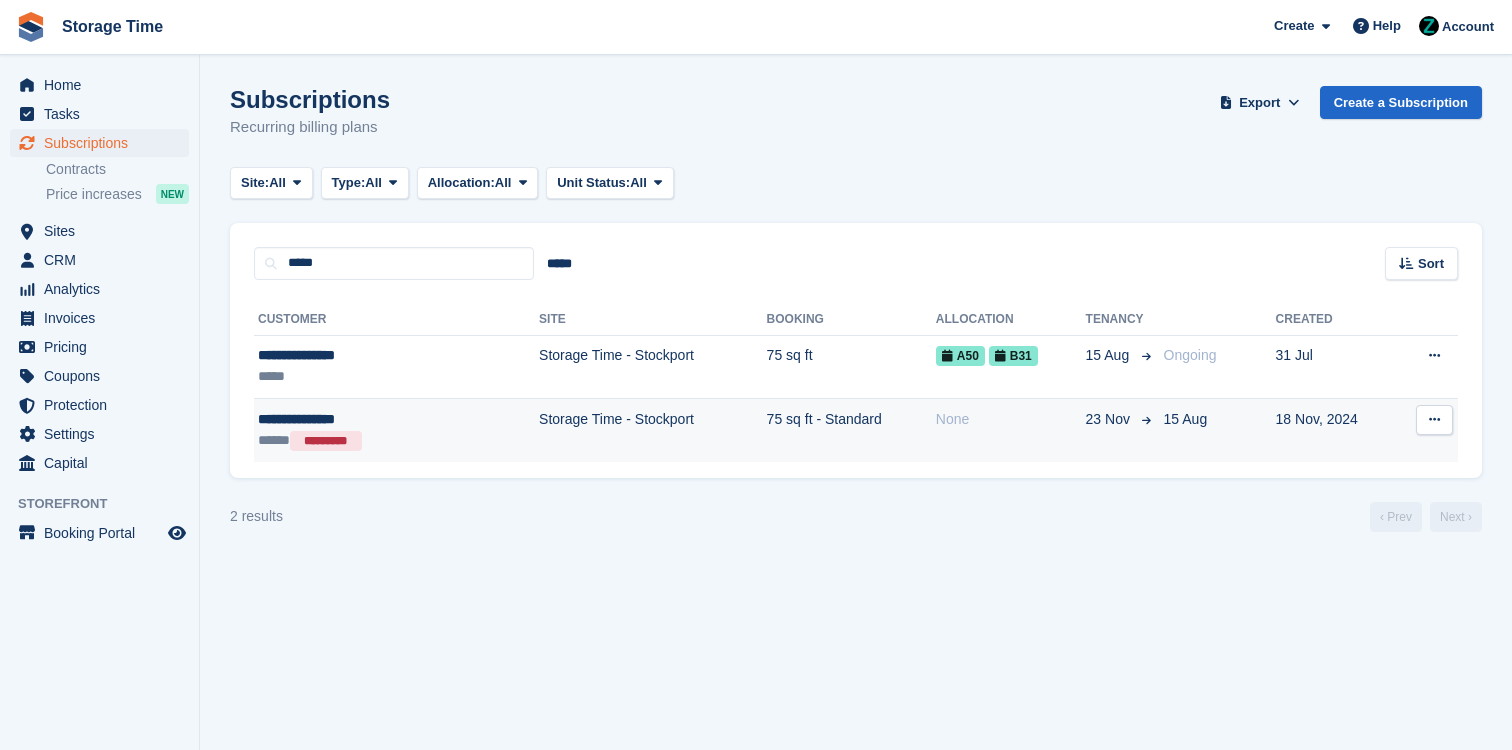 click on "Storage Time - Stockport" at bounding box center (653, 430) 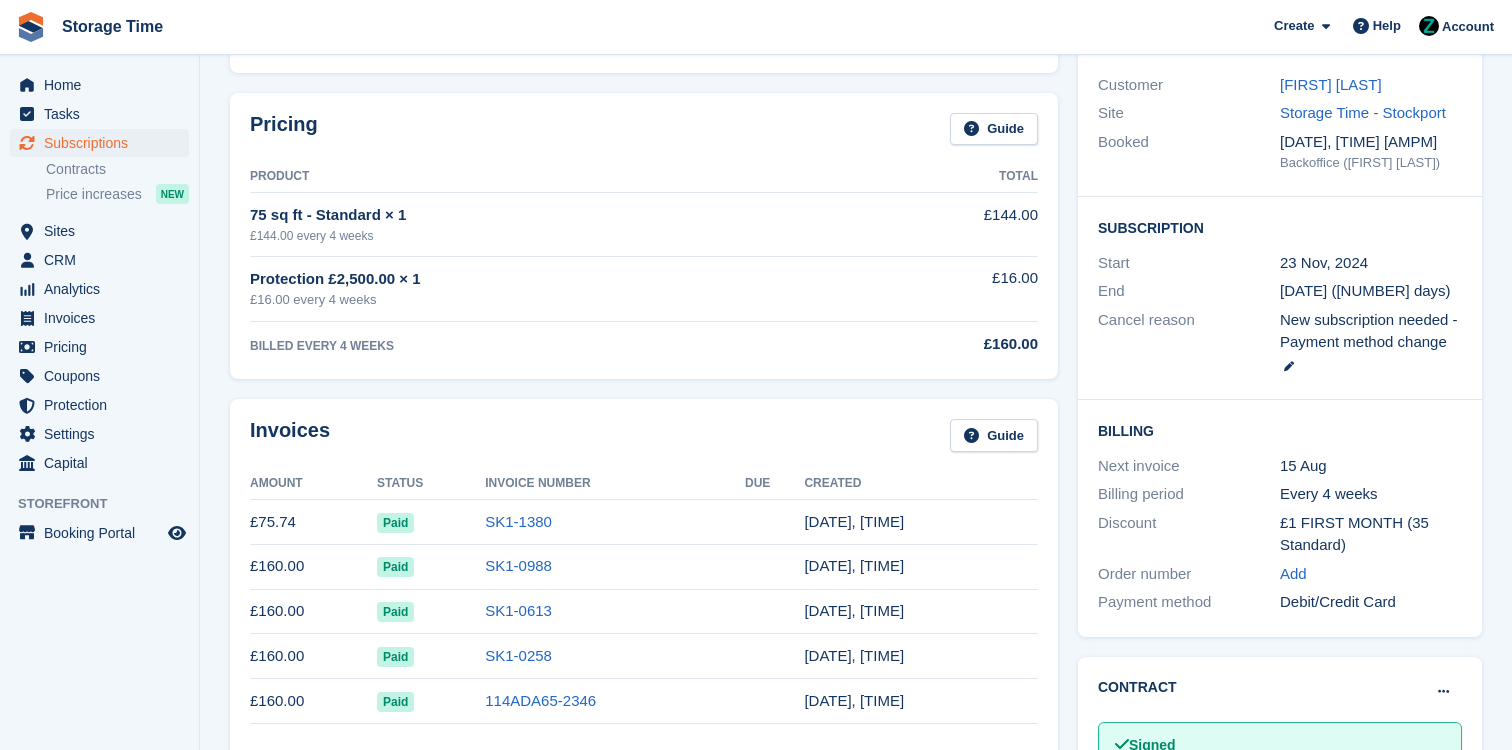 scroll, scrollTop: 206, scrollLeft: 0, axis: vertical 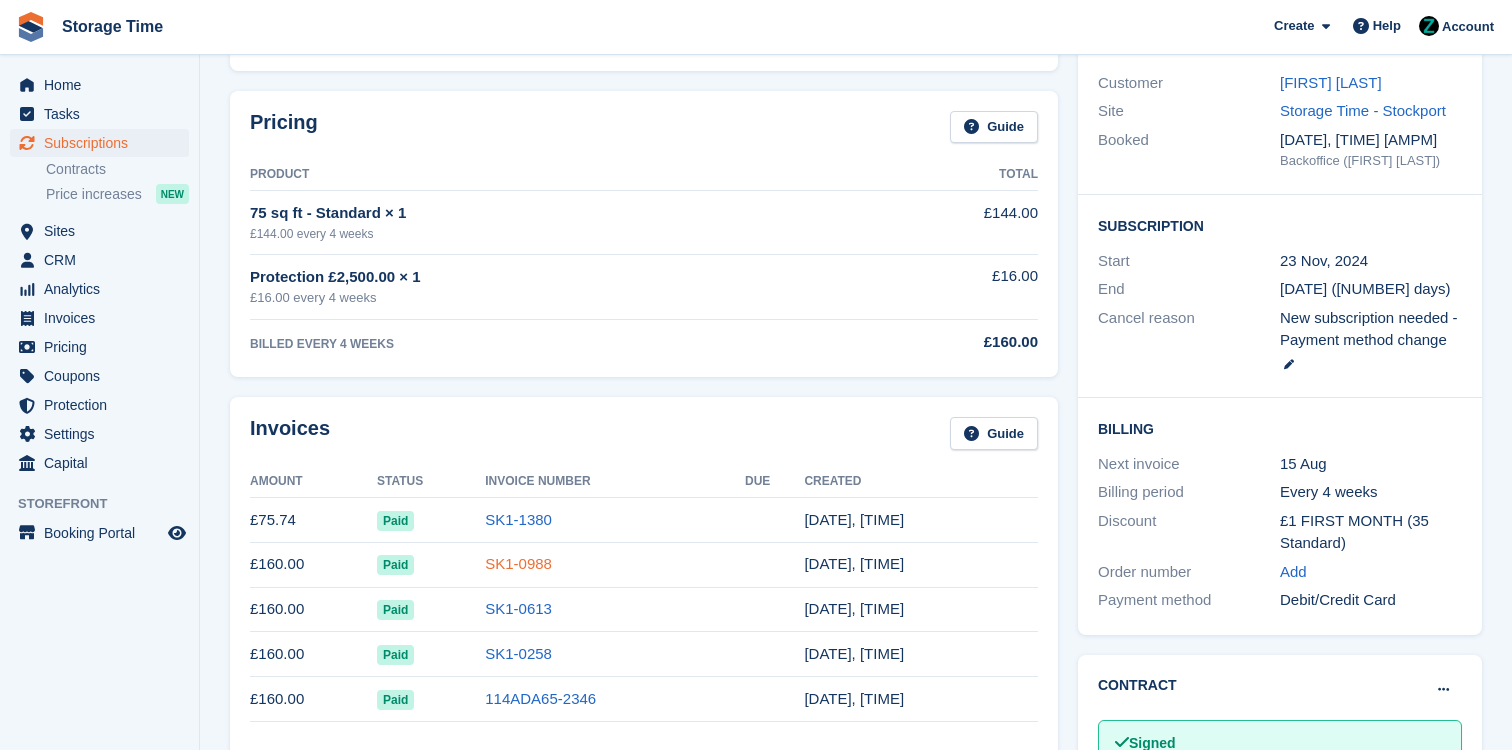 click on "SK1-0988" at bounding box center (518, 563) 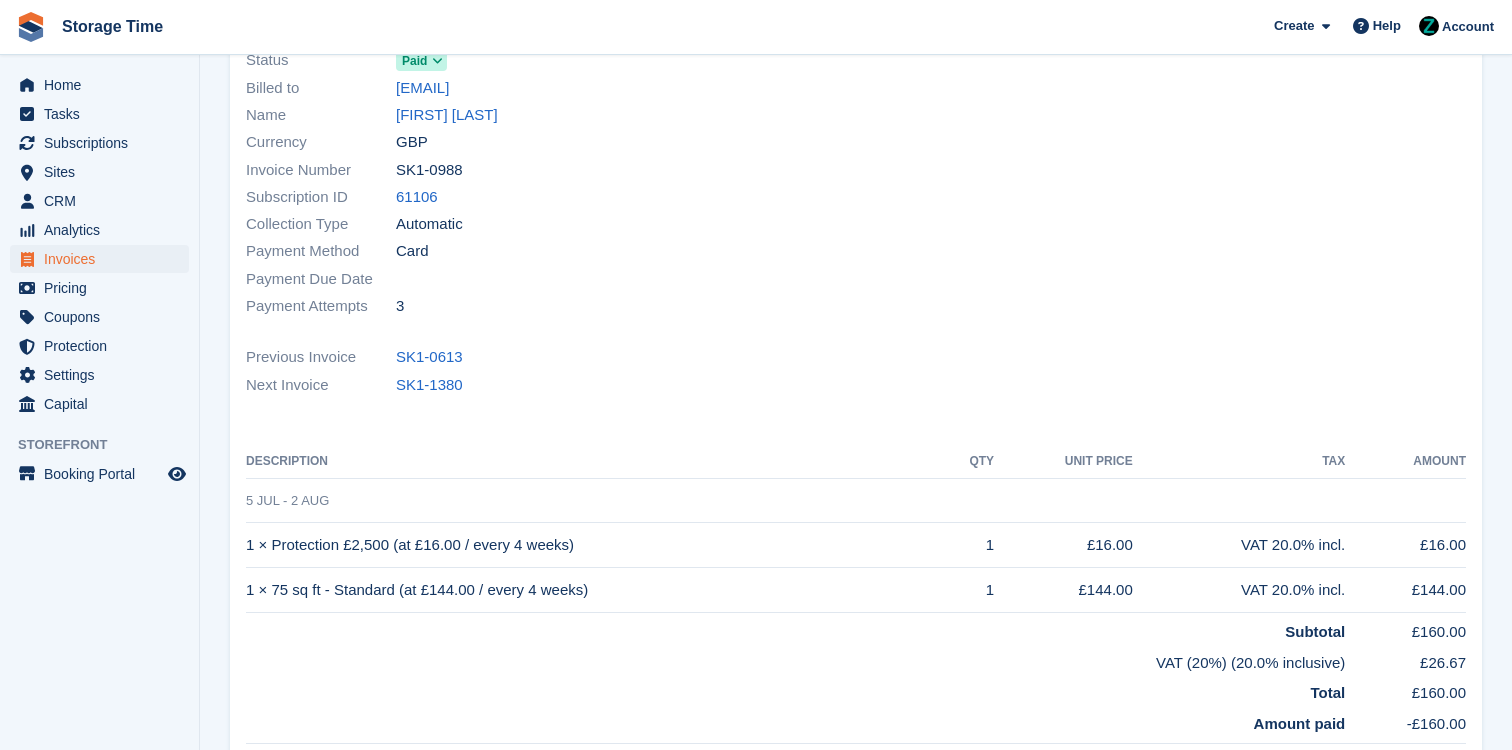 scroll, scrollTop: 221, scrollLeft: 0, axis: vertical 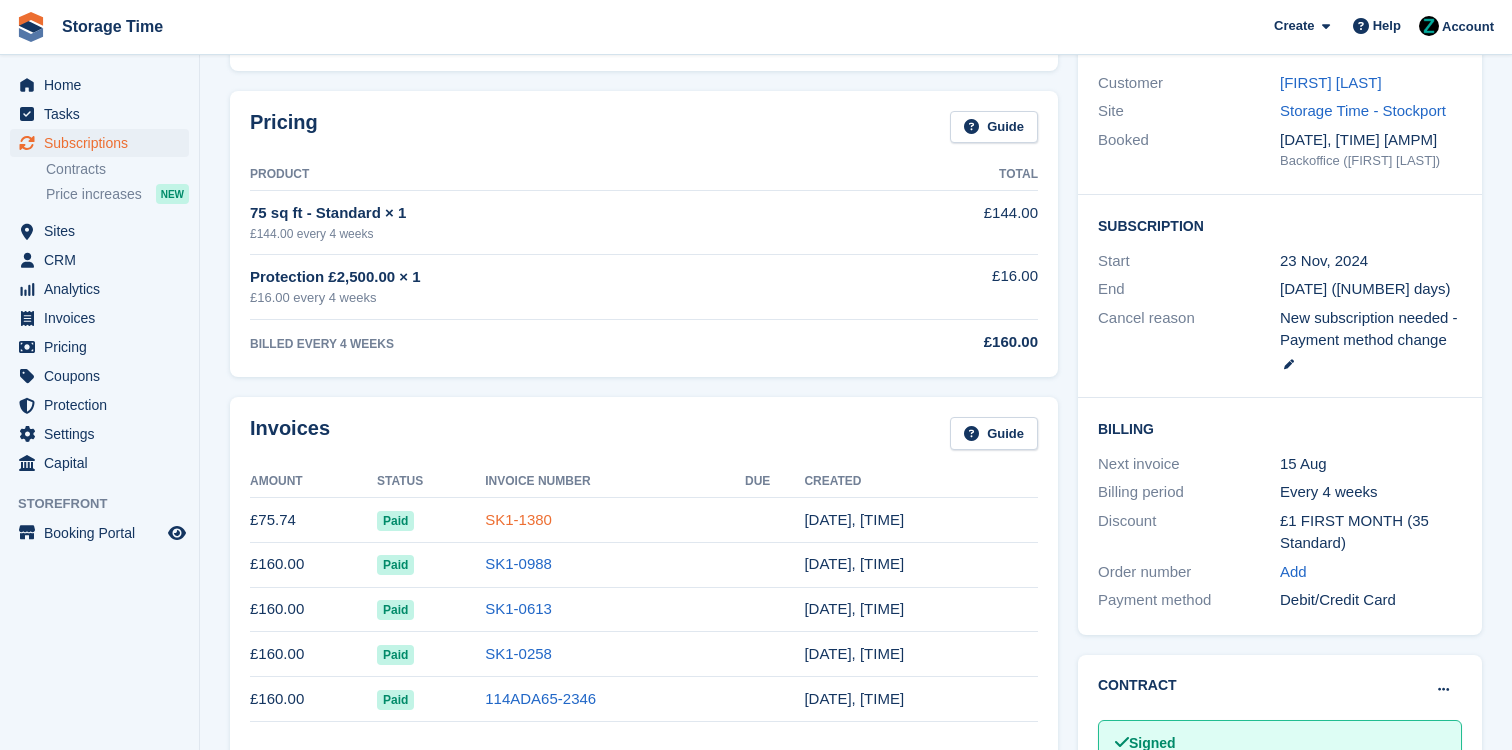 click on "SK1-1380" at bounding box center [518, 519] 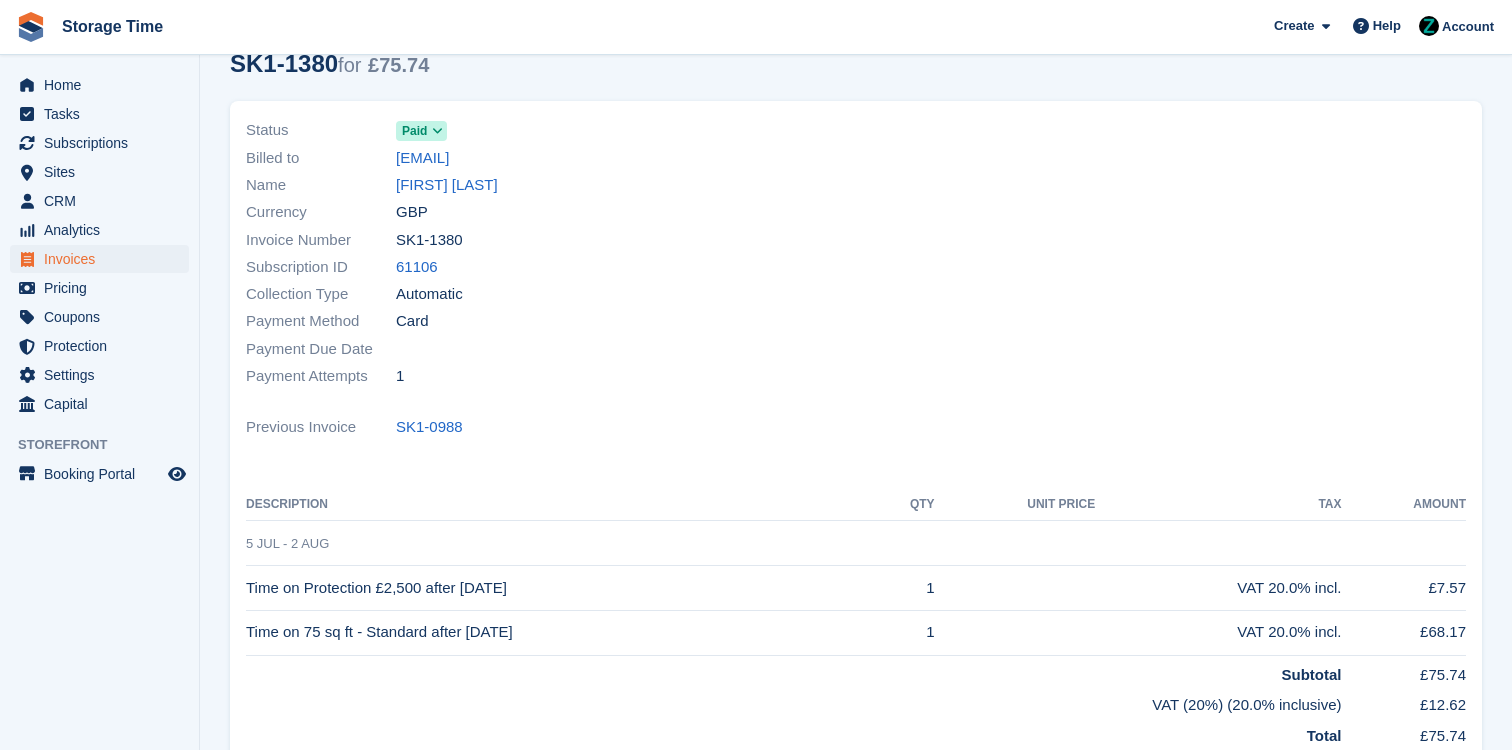 scroll, scrollTop: 106, scrollLeft: 0, axis: vertical 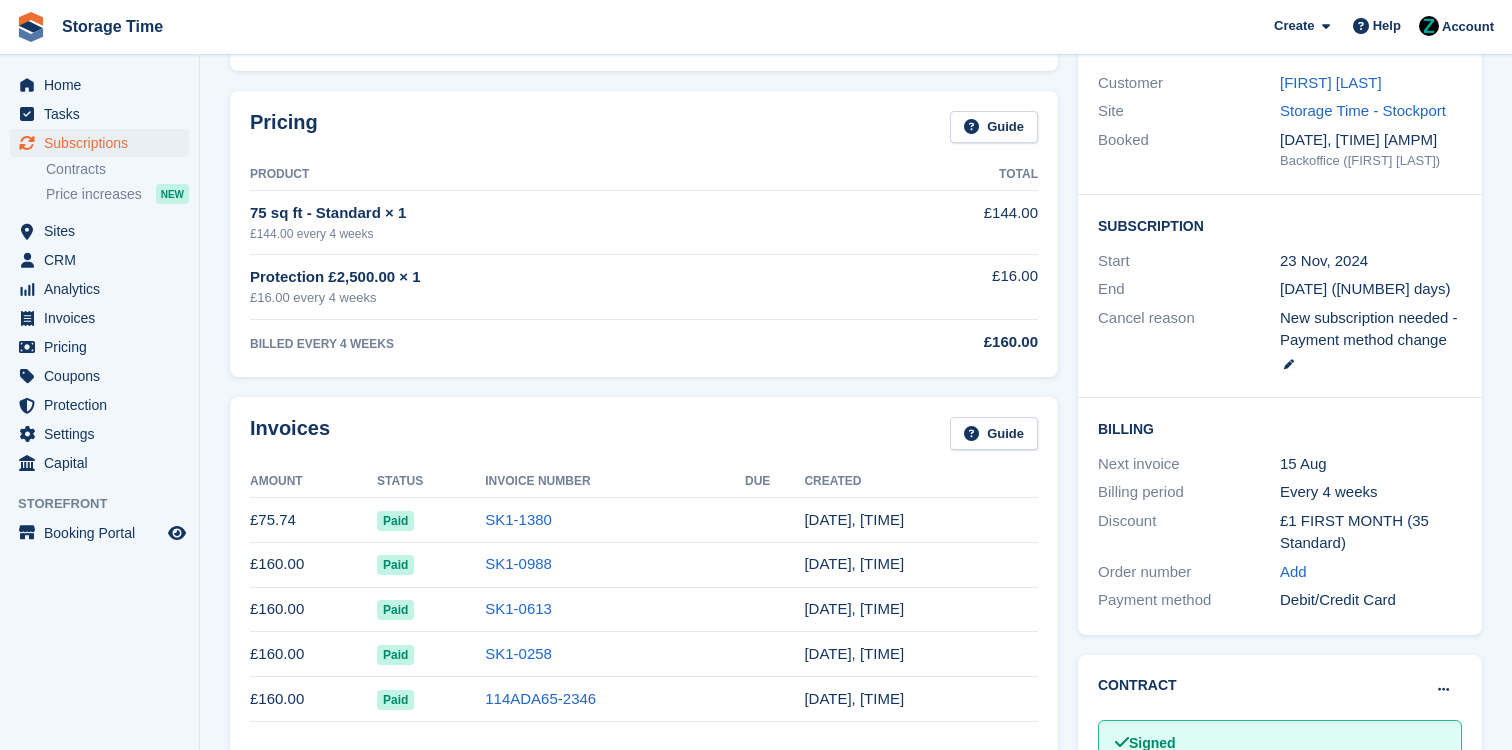 drag, startPoint x: 256, startPoint y: 526, endPoint x: 303, endPoint y: 527, distance: 47.010635 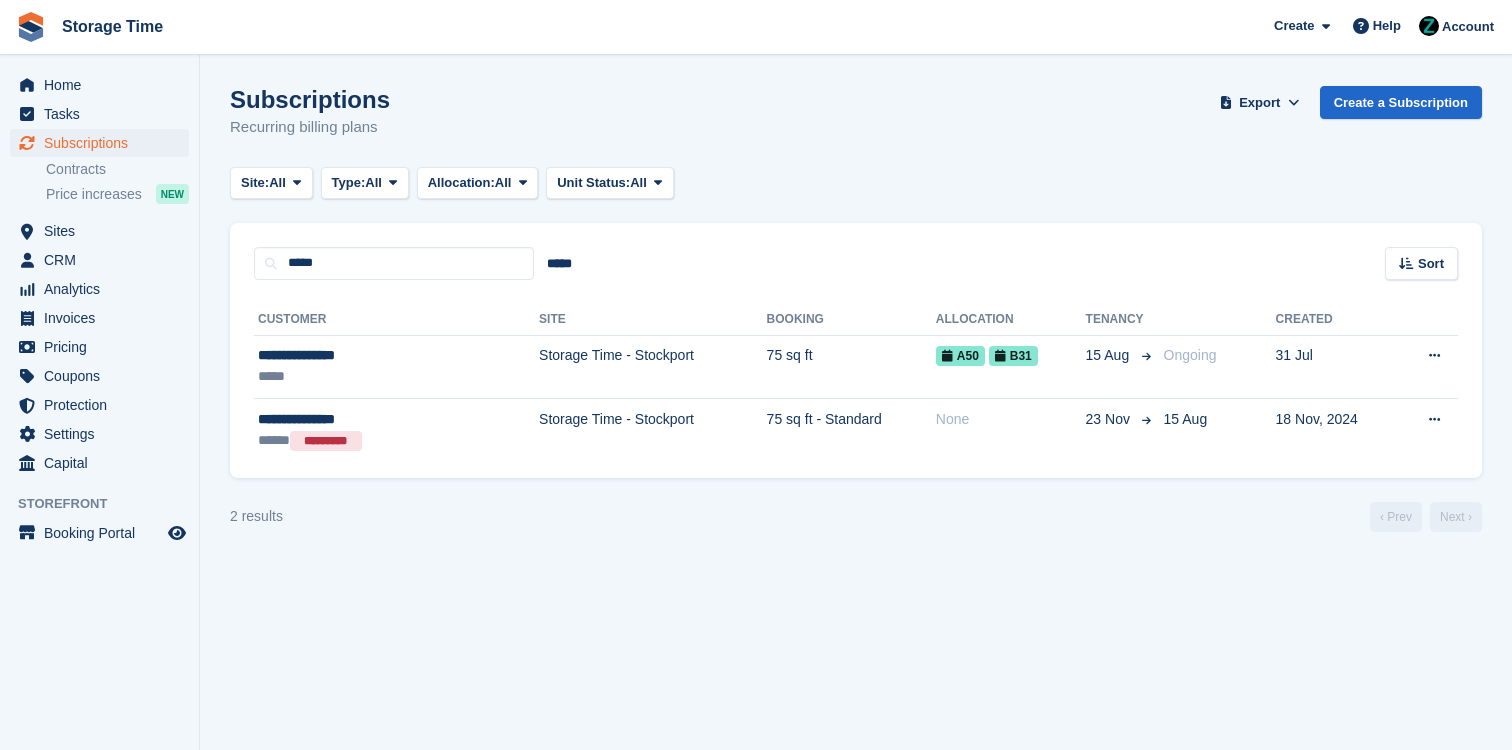 scroll, scrollTop: 0, scrollLeft: 0, axis: both 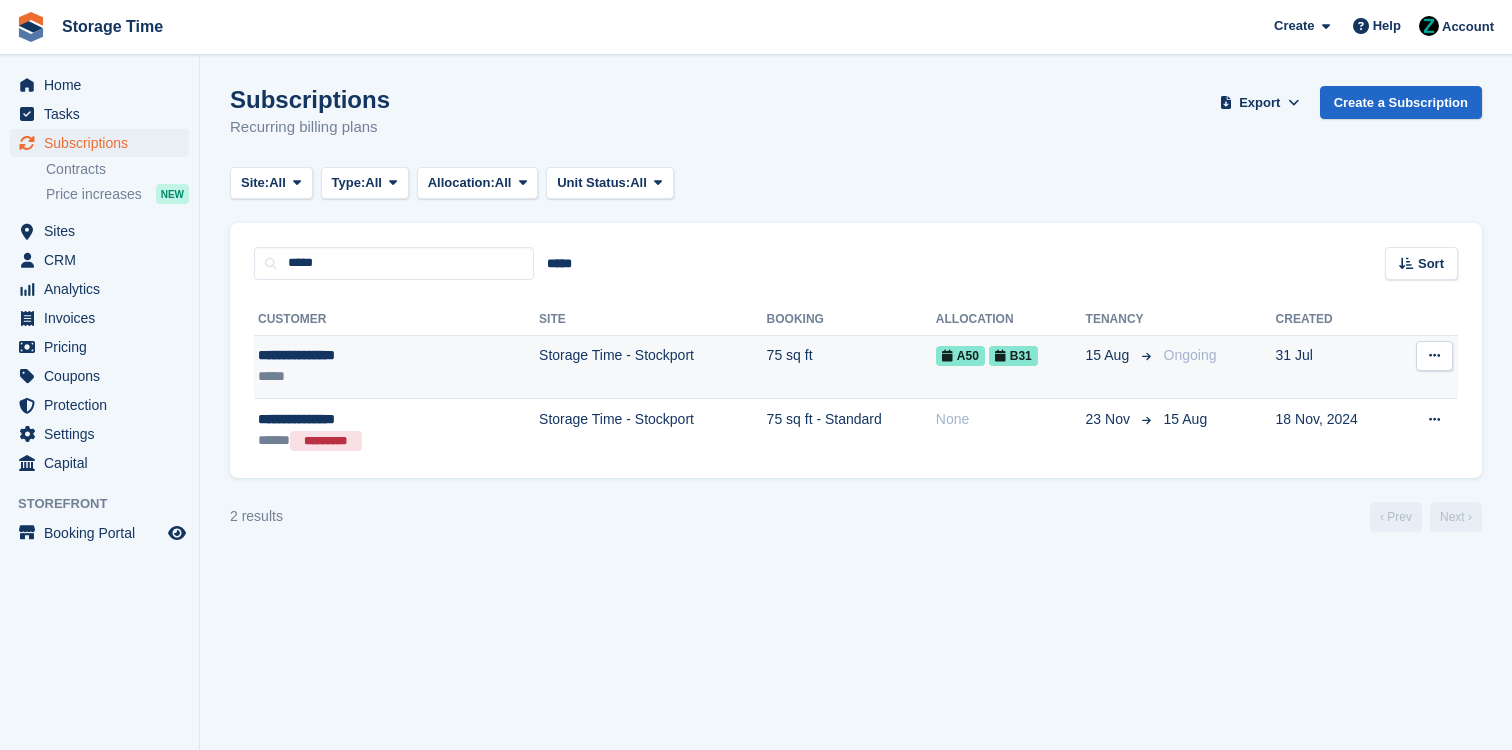 click on "Storage Time - Stockport" at bounding box center (653, 367) 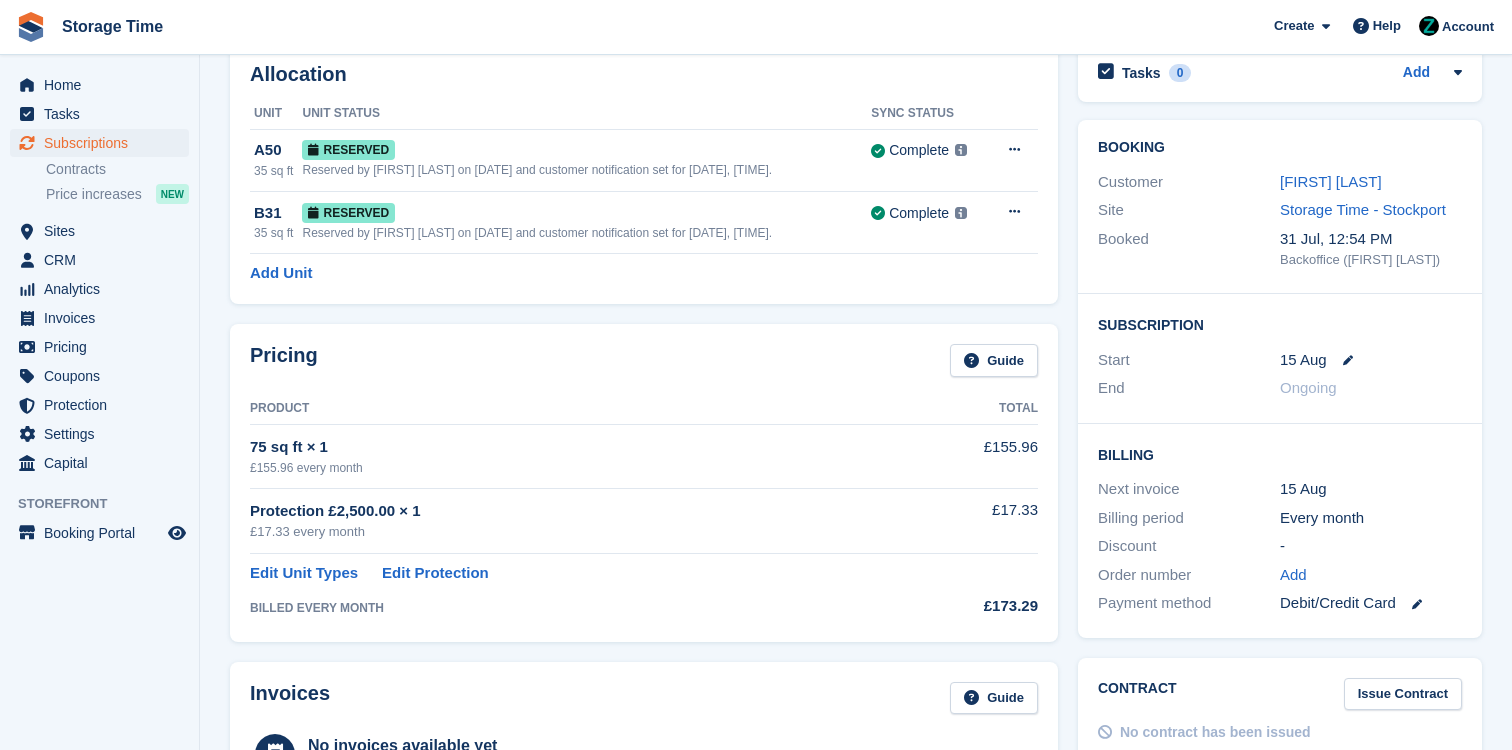 scroll, scrollTop: 155, scrollLeft: 0, axis: vertical 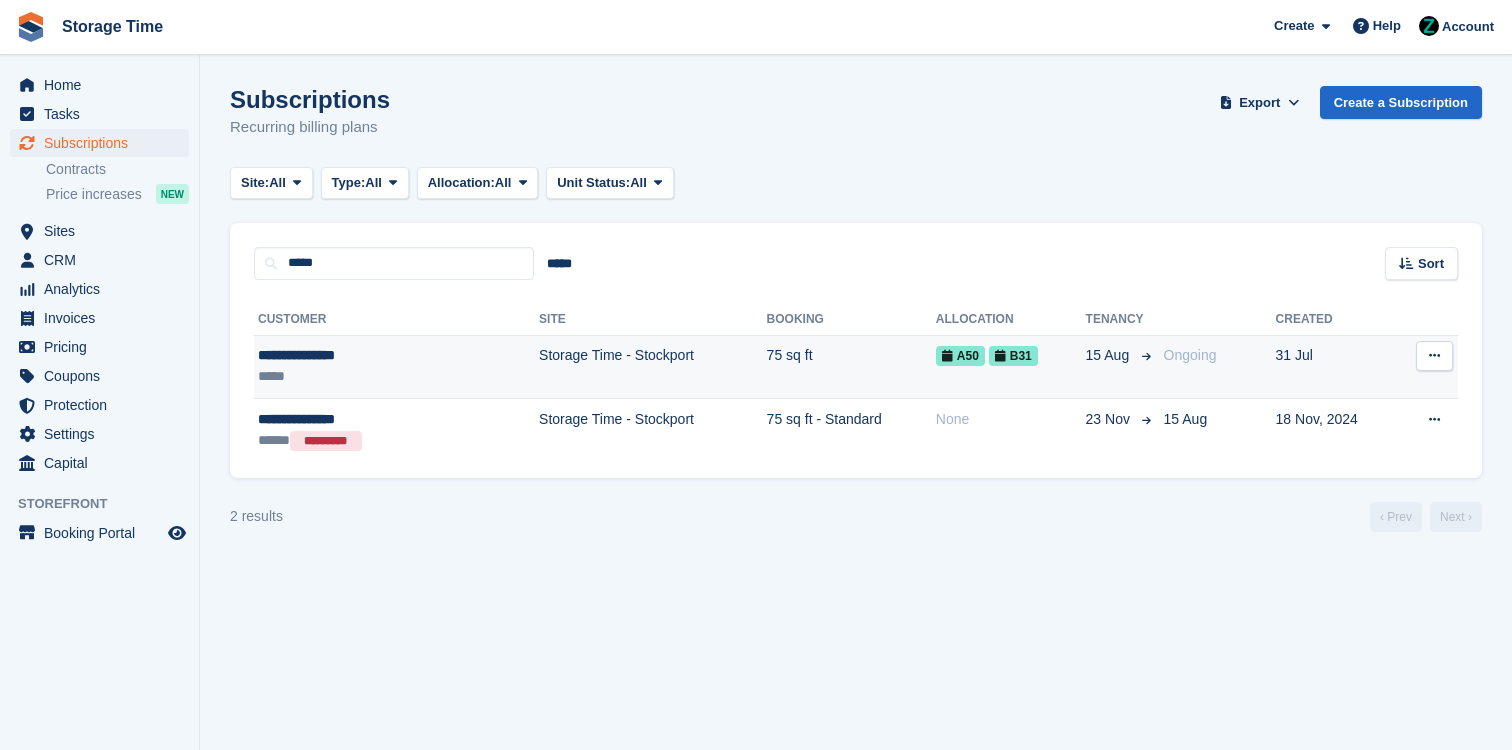 click on "Storage Time - Stockport" at bounding box center [653, 367] 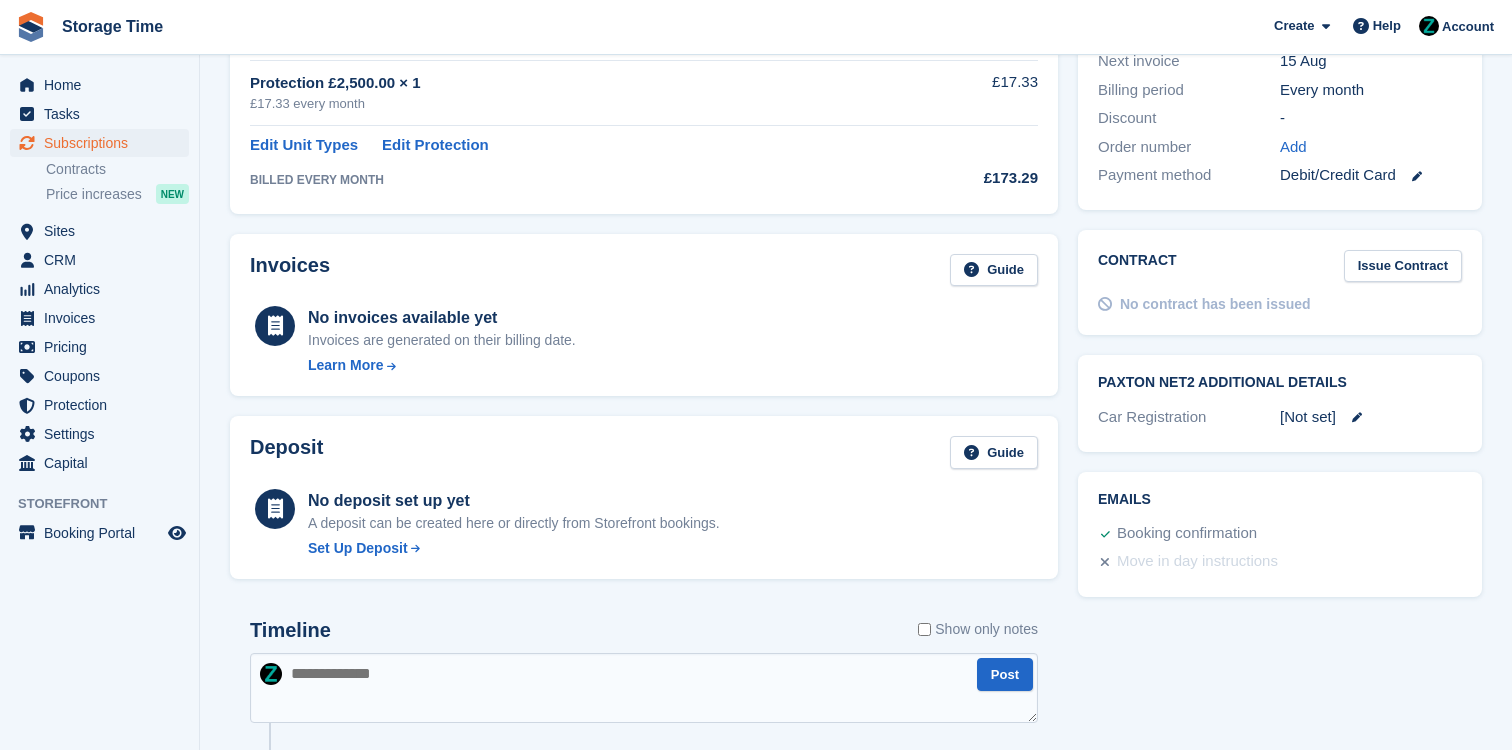 scroll, scrollTop: 818, scrollLeft: 0, axis: vertical 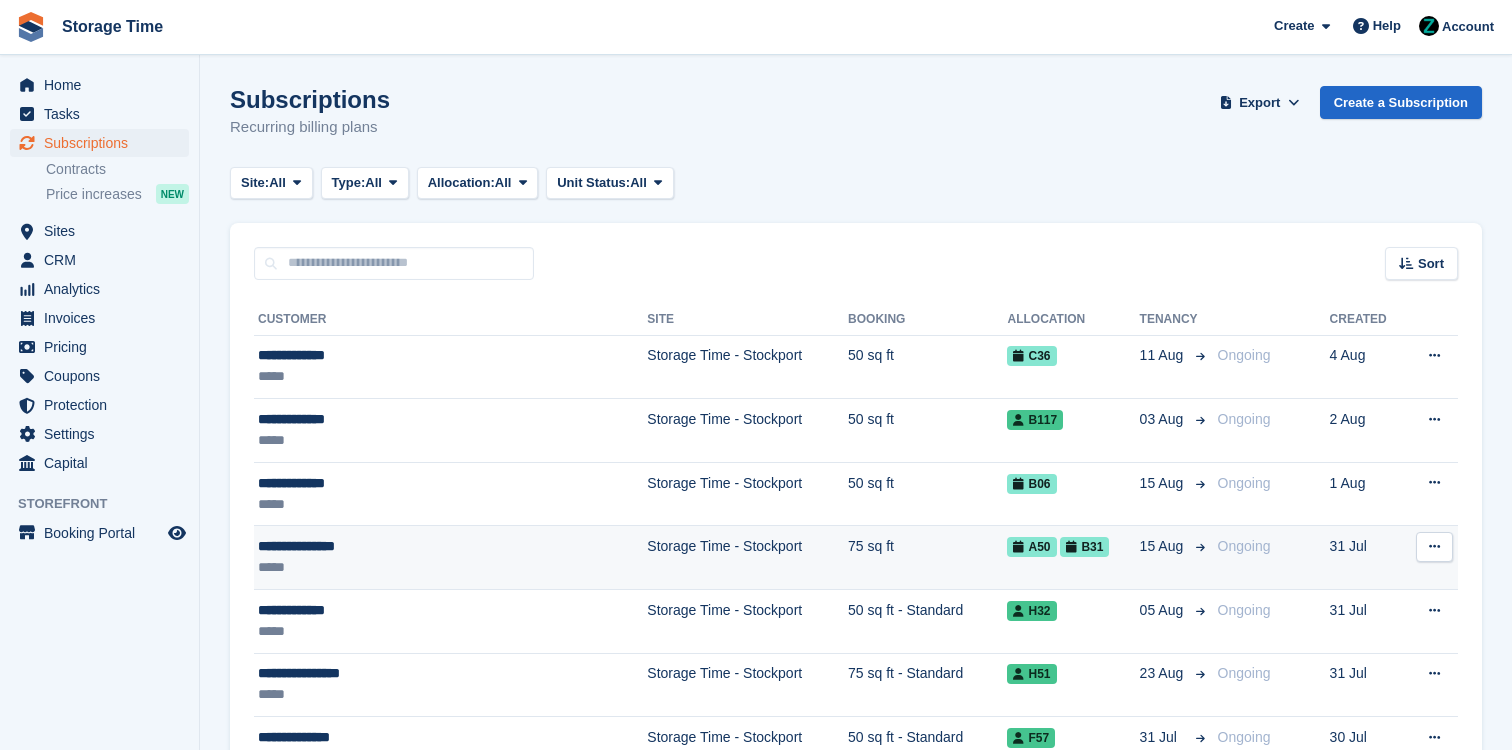 click on "*****" at bounding box center (407, 567) 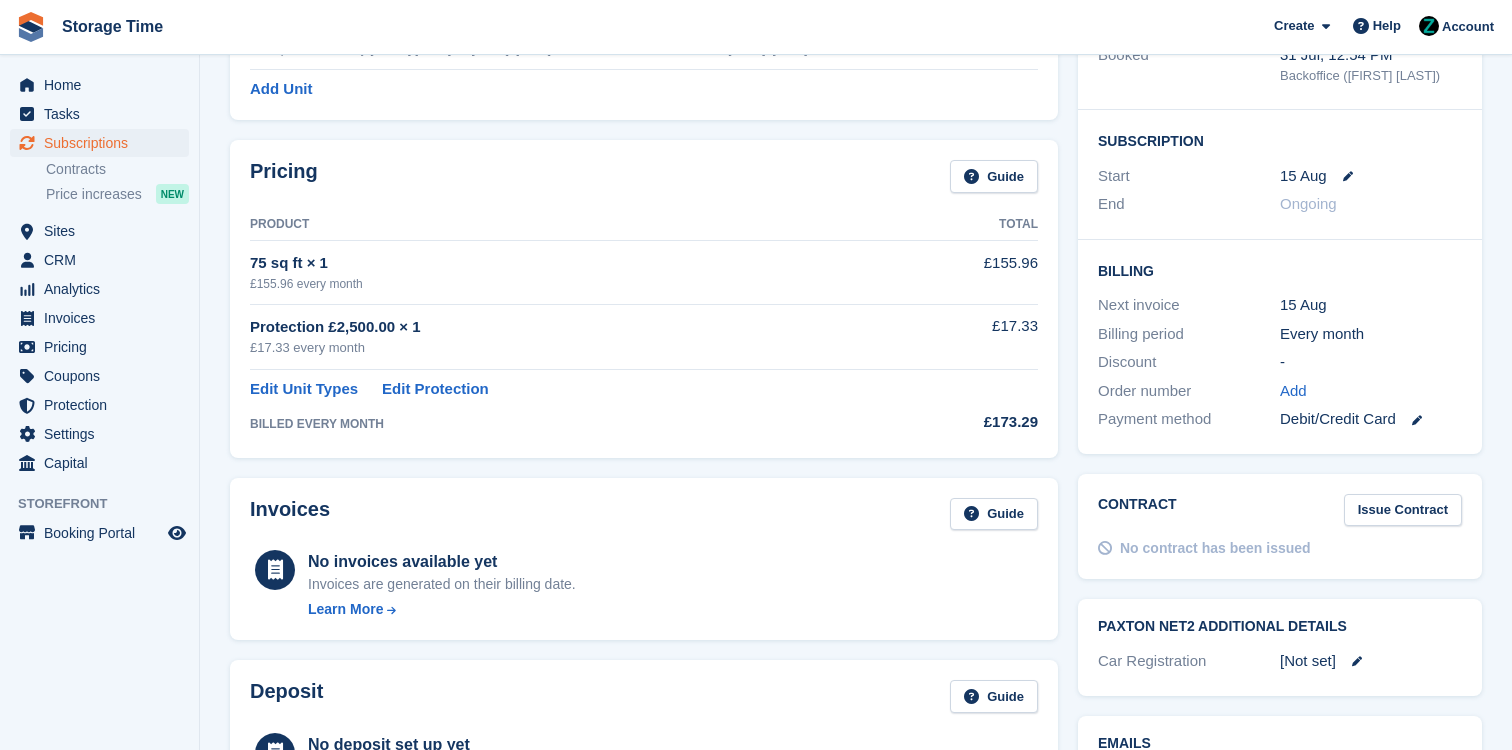 scroll, scrollTop: 0, scrollLeft: 0, axis: both 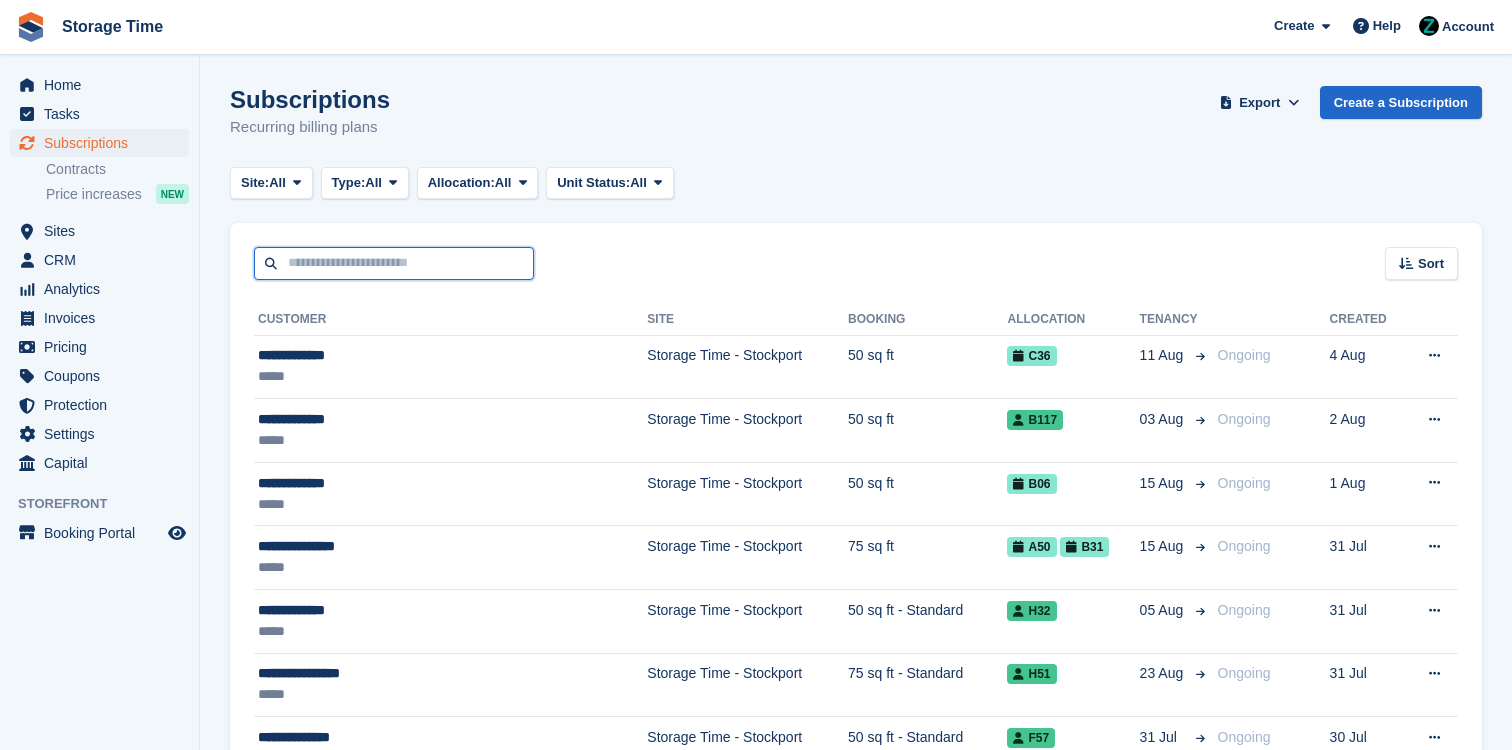 click at bounding box center [394, 263] 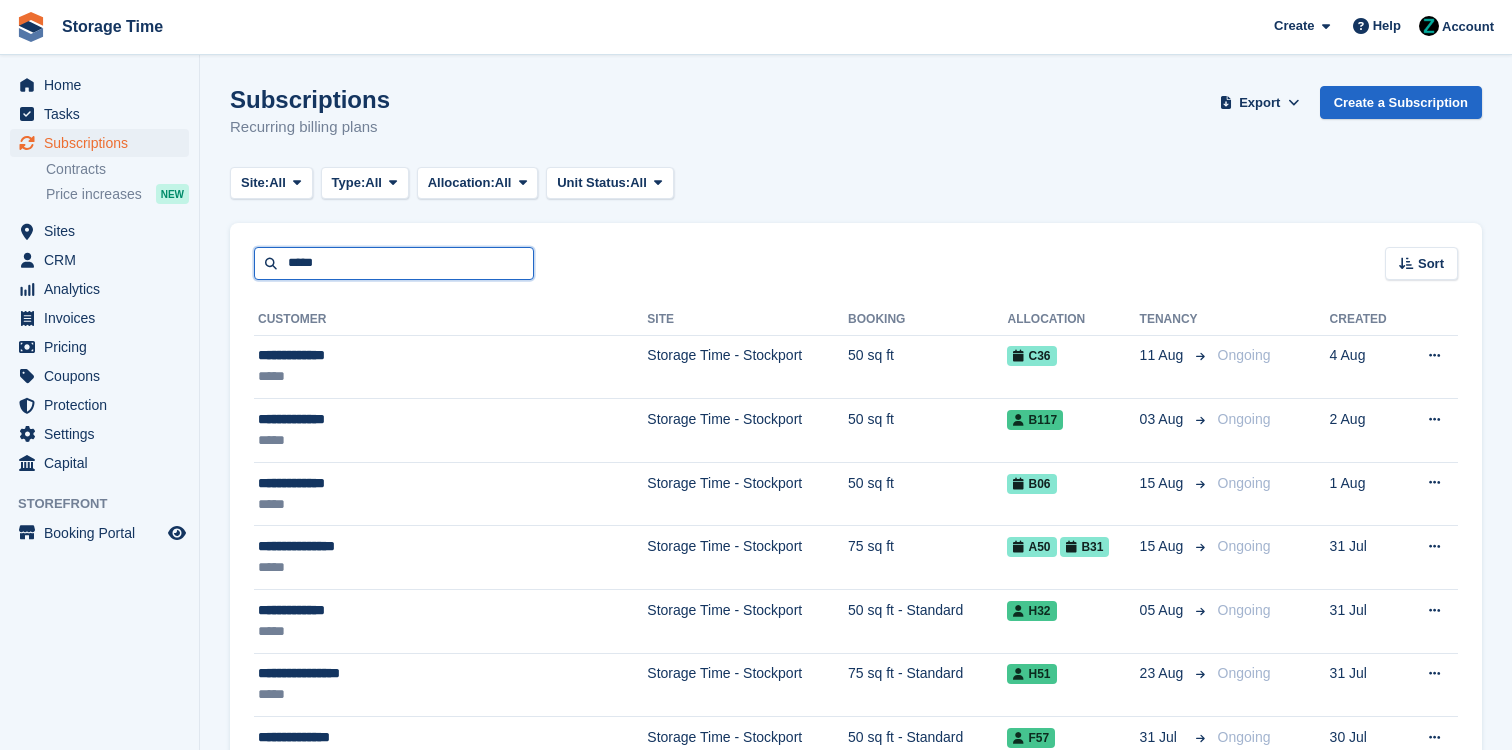 type on "*****" 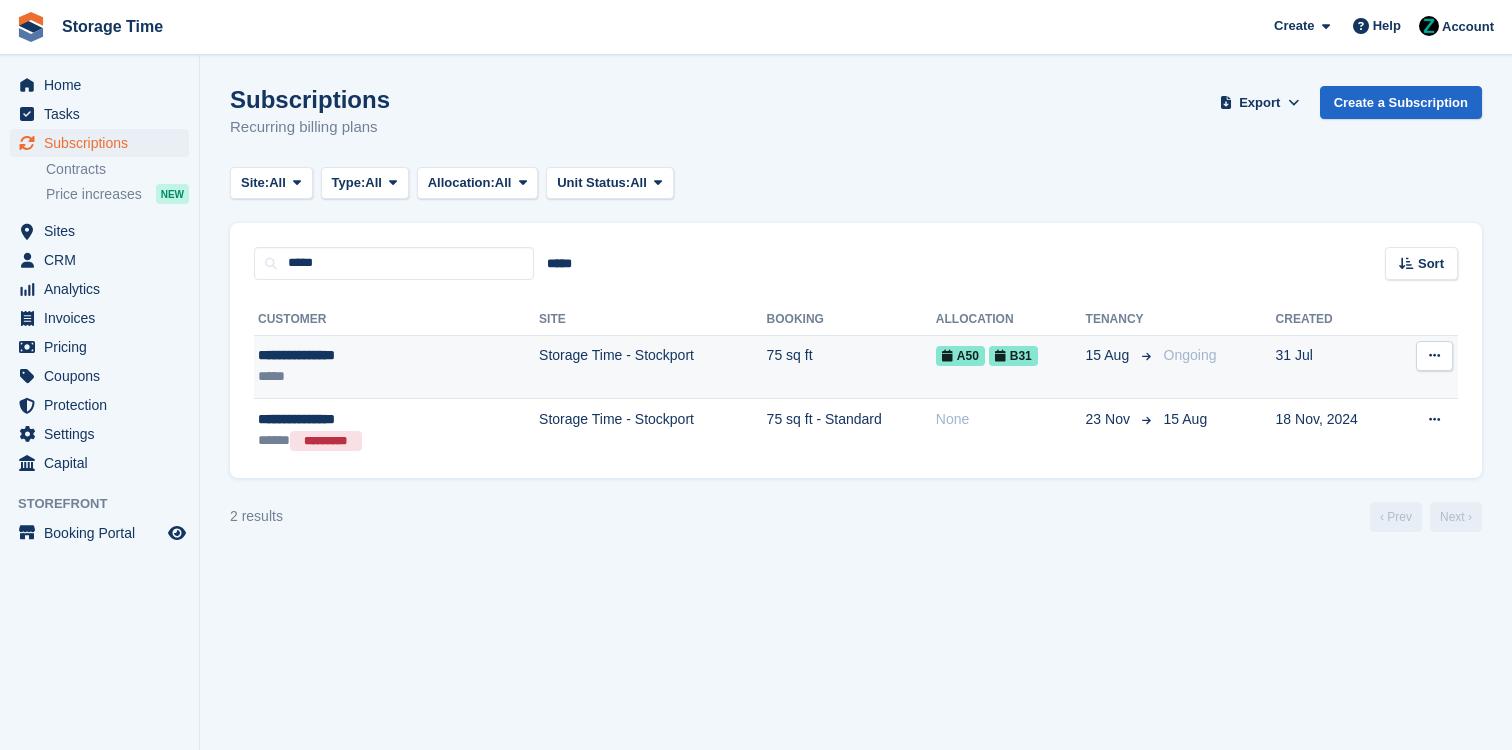 click on "**********" at bounding box center [353, 355] 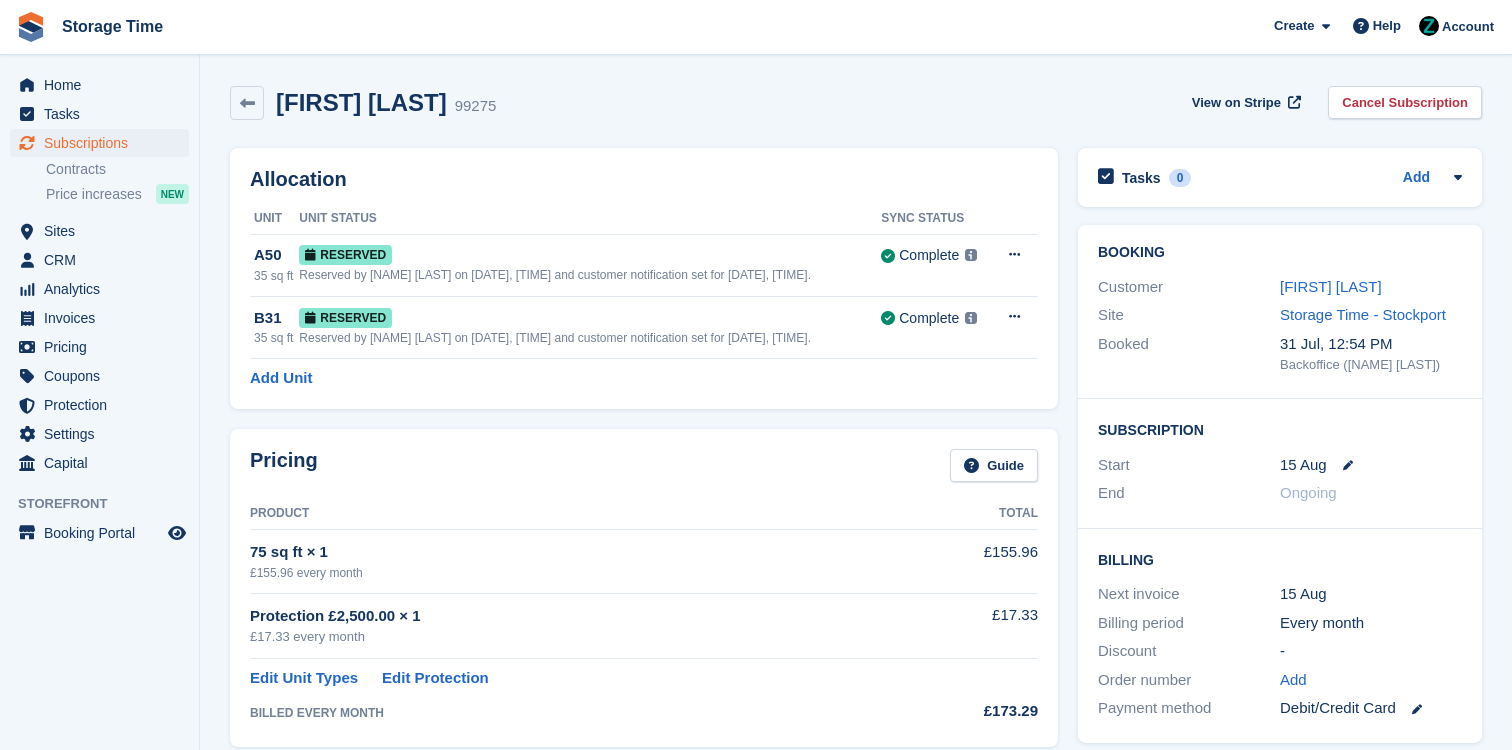 scroll, scrollTop: 0, scrollLeft: 0, axis: both 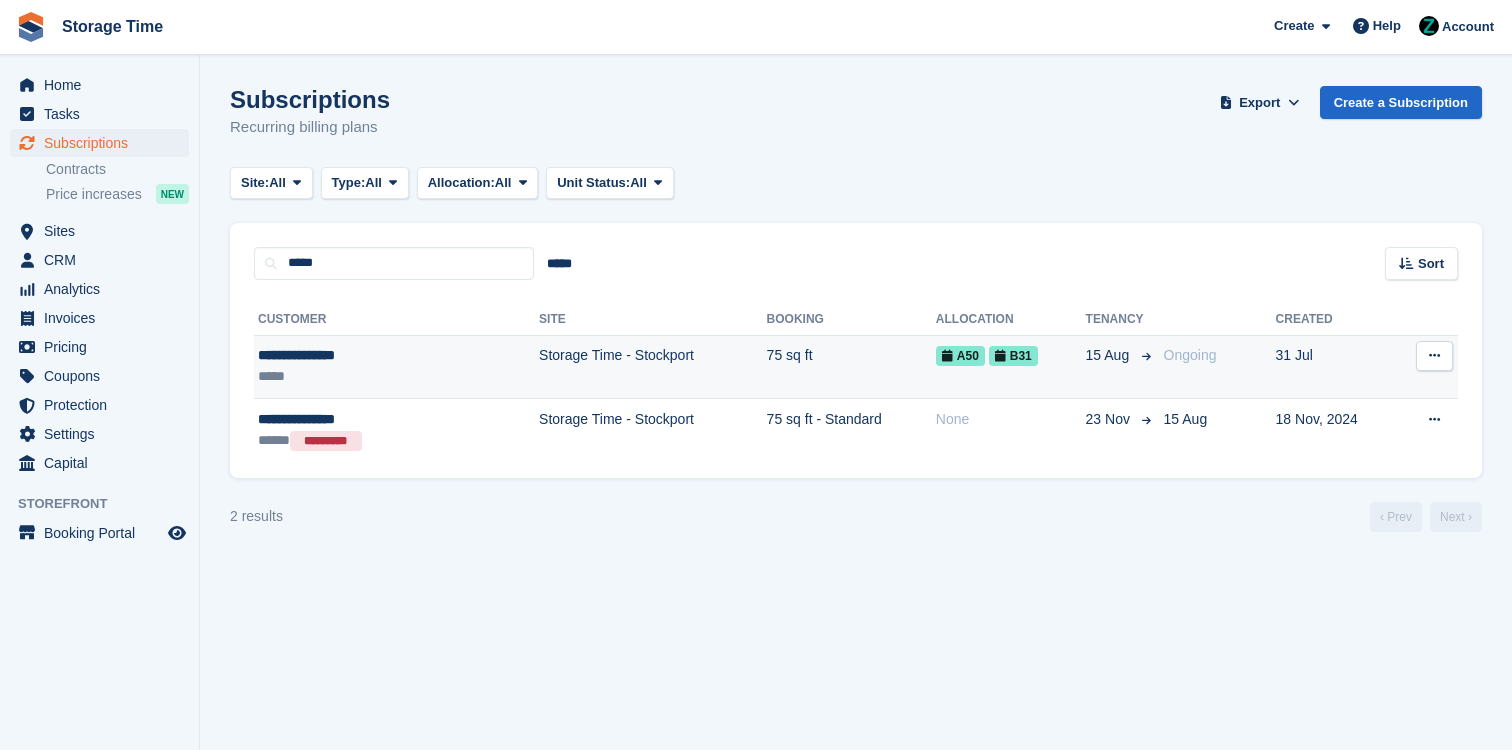 click on "*****" at bounding box center (353, 376) 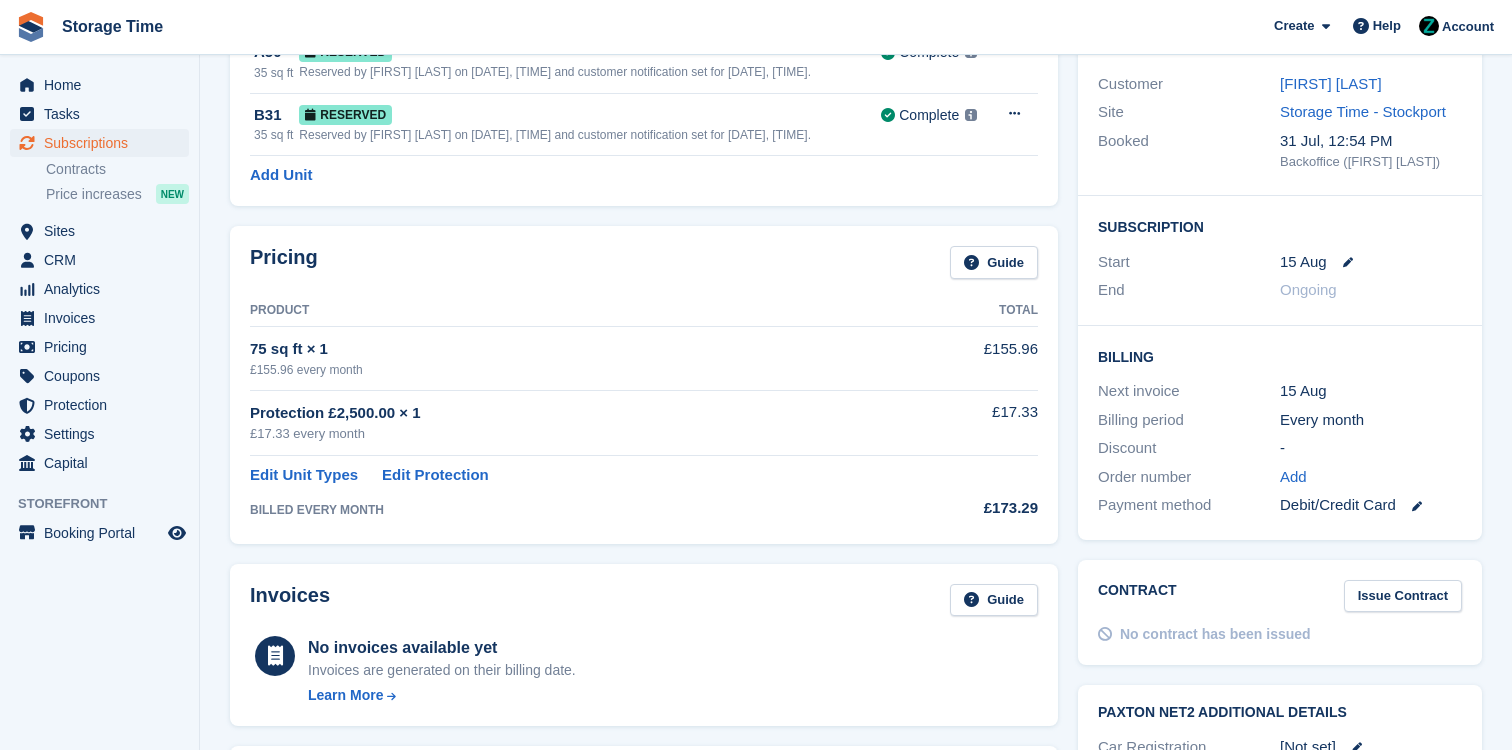 scroll, scrollTop: 0, scrollLeft: 0, axis: both 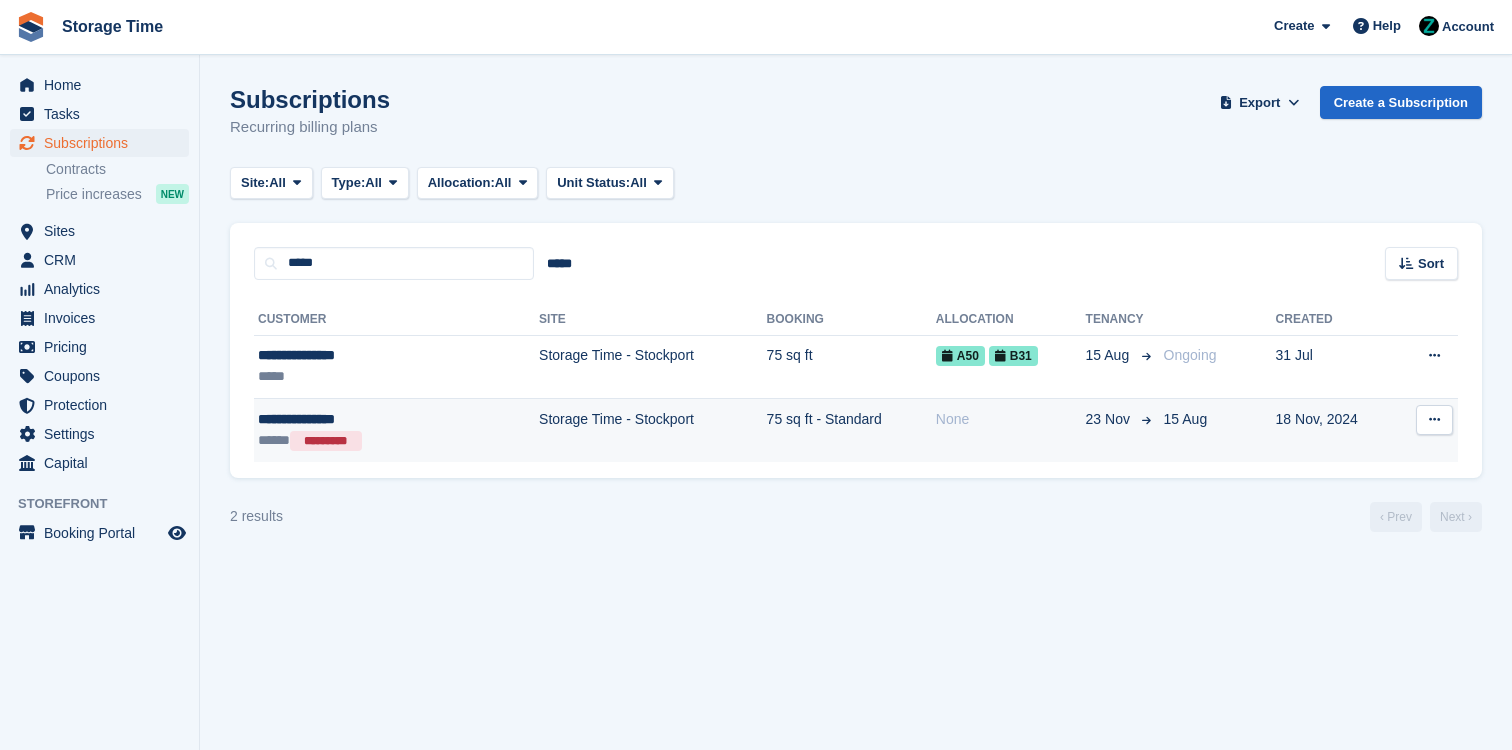 click on "Storage Time - Stockport" at bounding box center [653, 430] 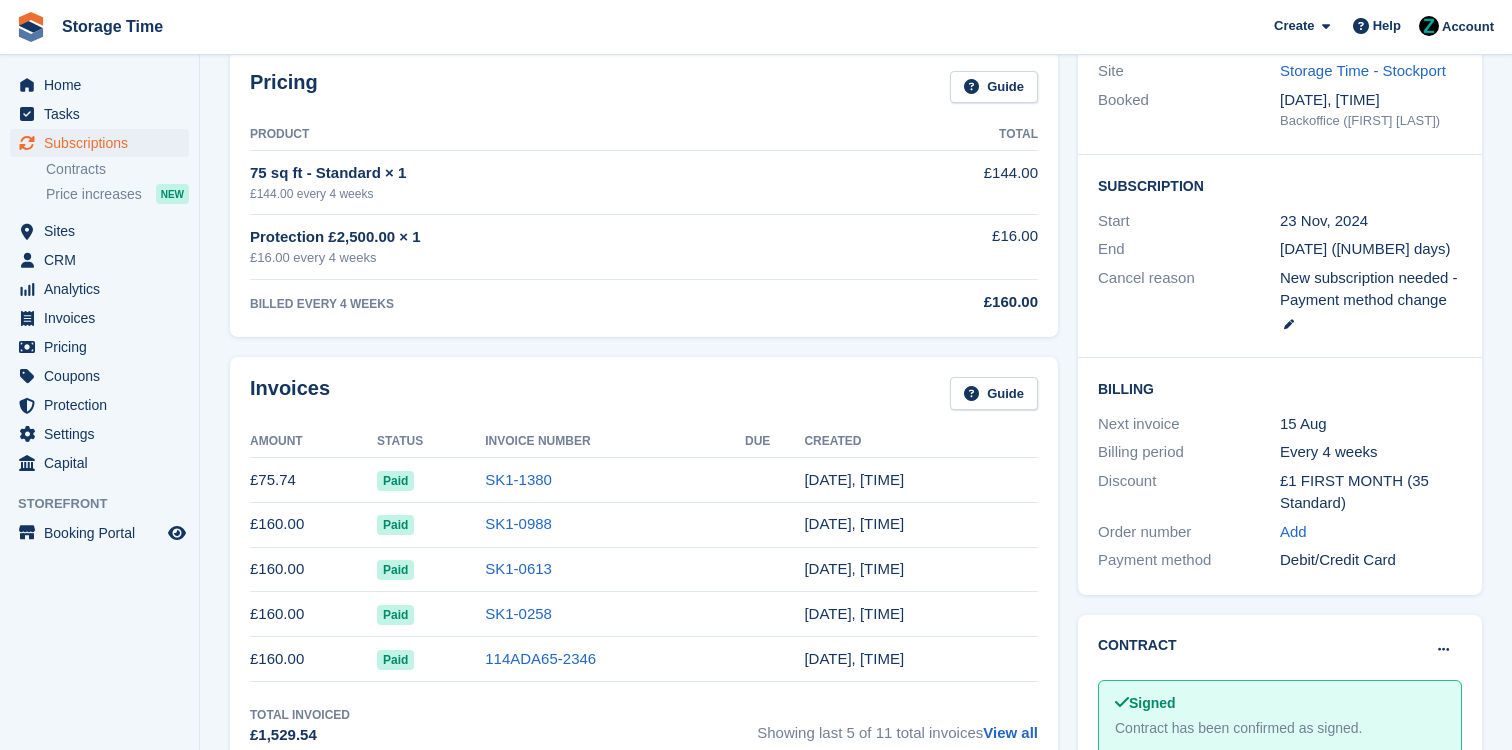 scroll, scrollTop: 245, scrollLeft: 0, axis: vertical 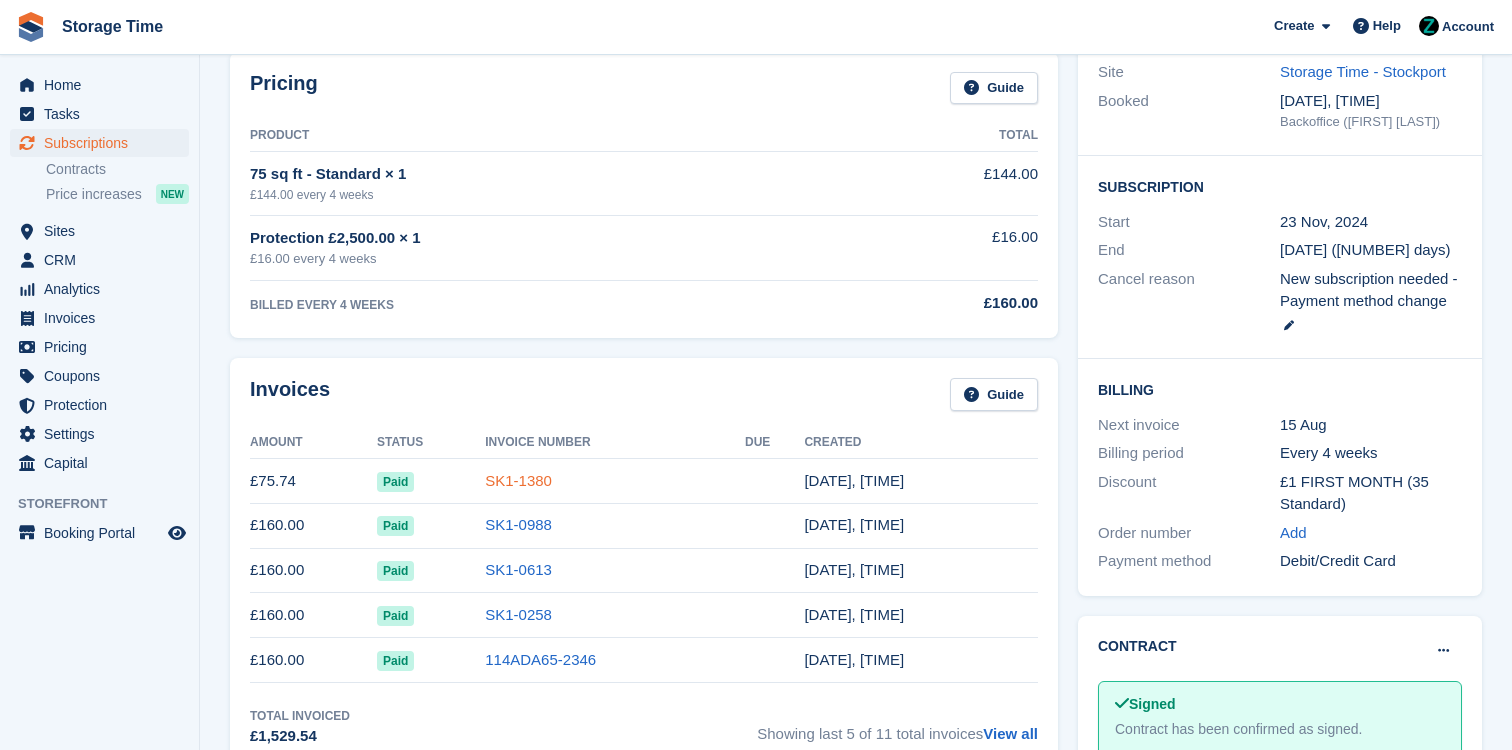click on "SK1-1380" at bounding box center [518, 480] 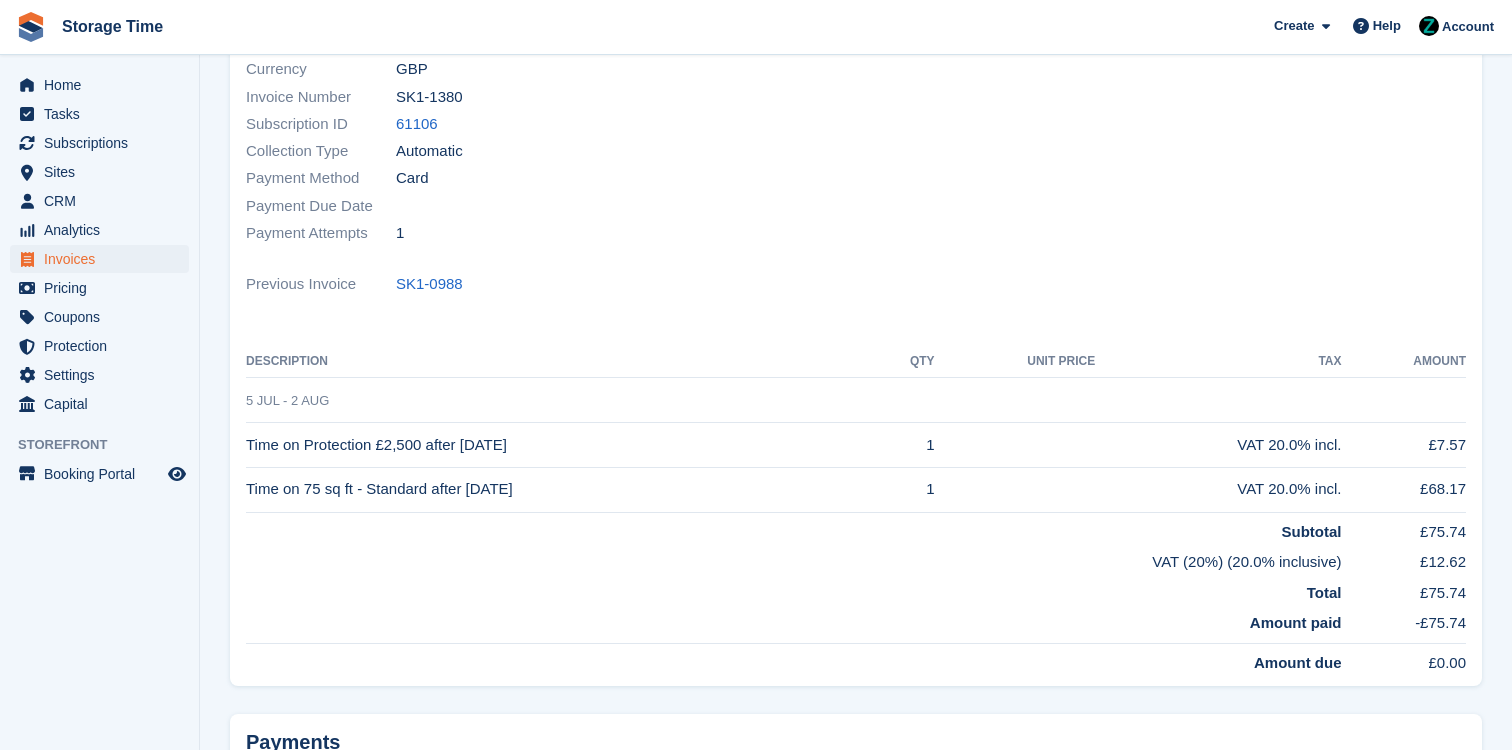scroll, scrollTop: 0, scrollLeft: 0, axis: both 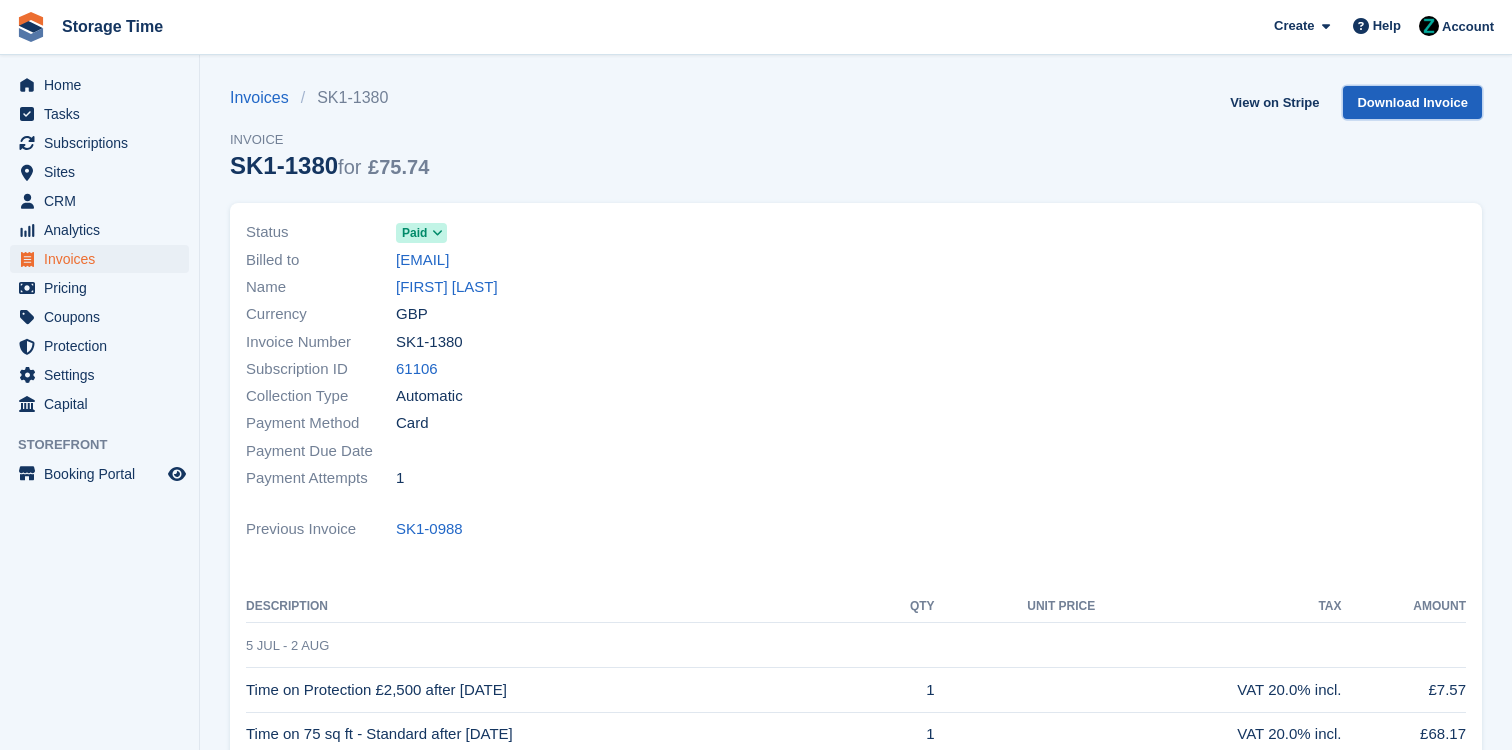 click on "Download Invoice" at bounding box center [1412, 102] 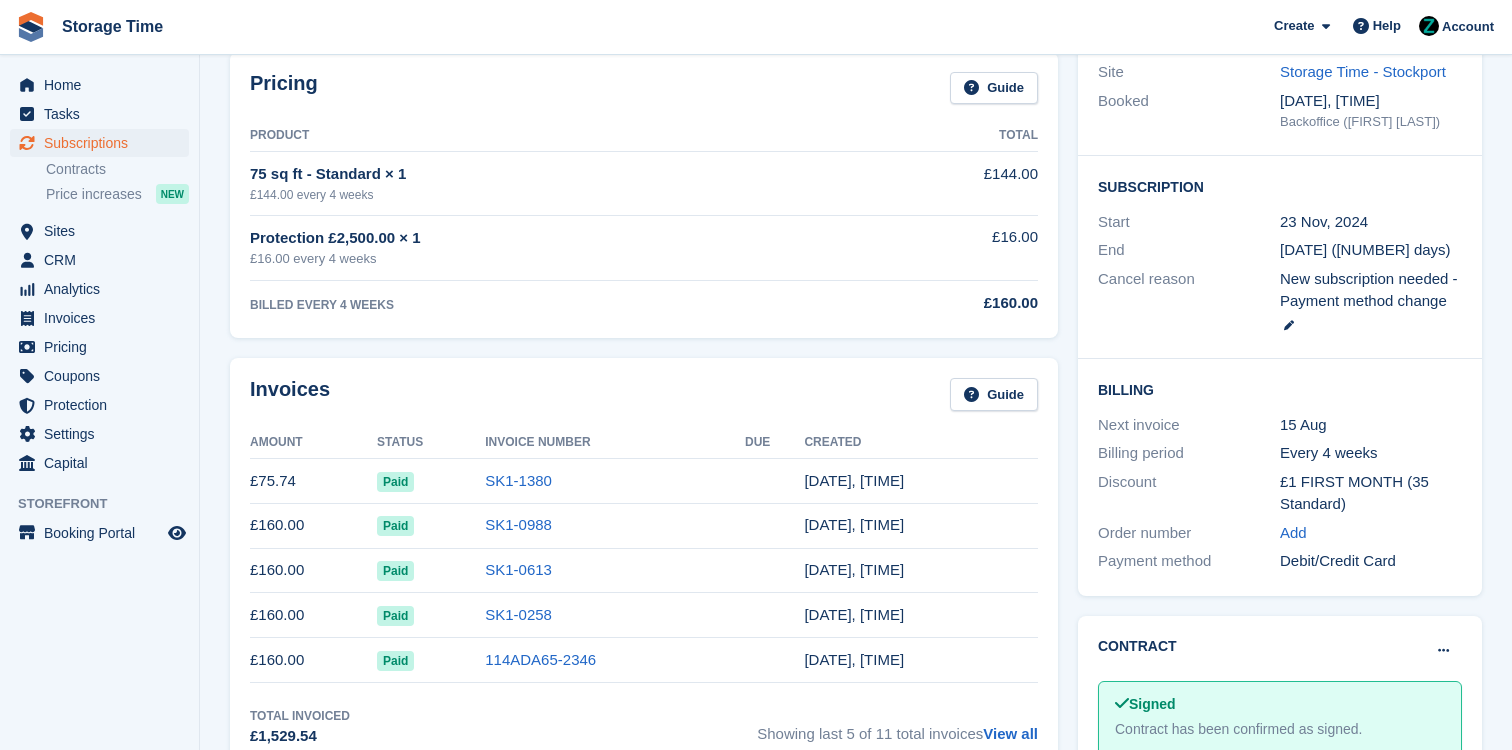 scroll, scrollTop: 0, scrollLeft: 0, axis: both 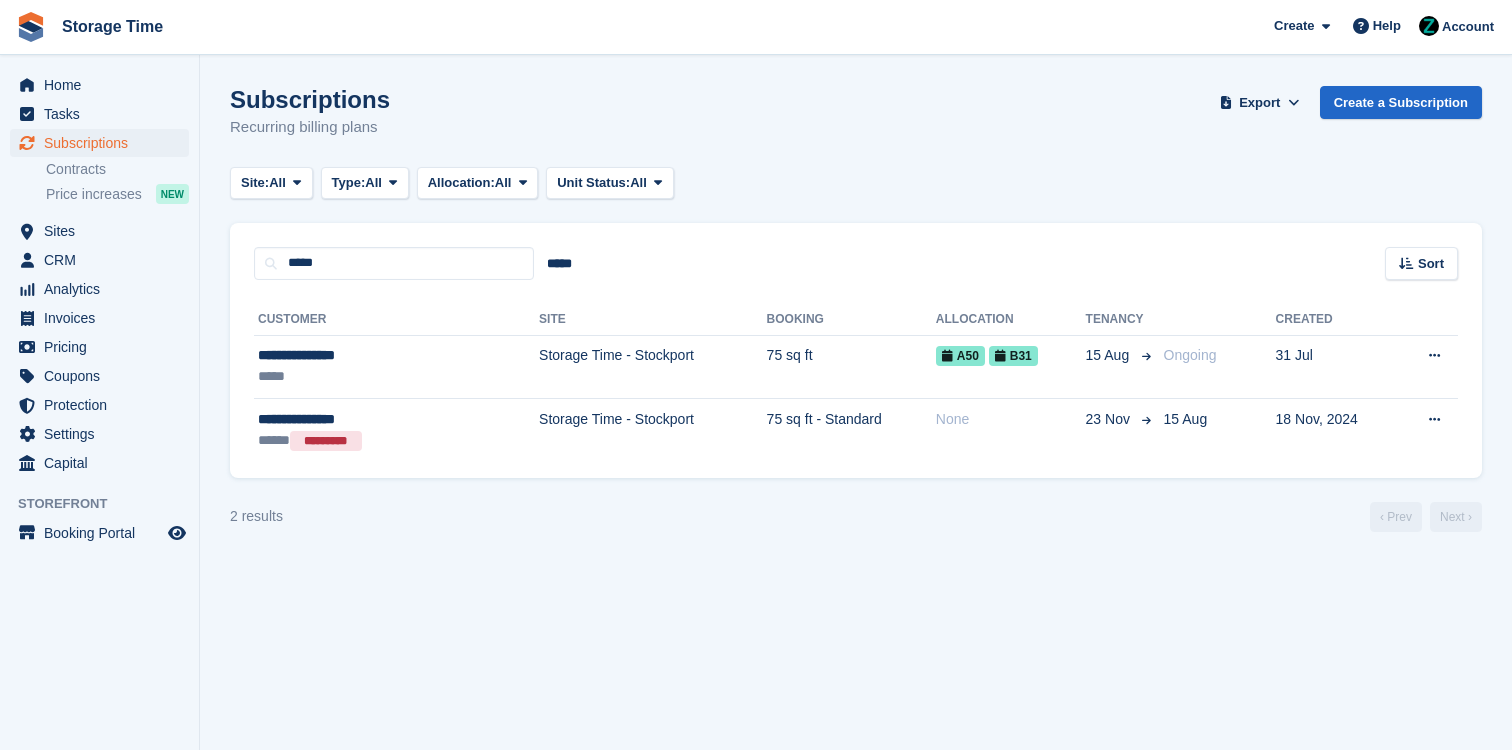 click on "Storage Time - Stockport" at bounding box center (653, 367) 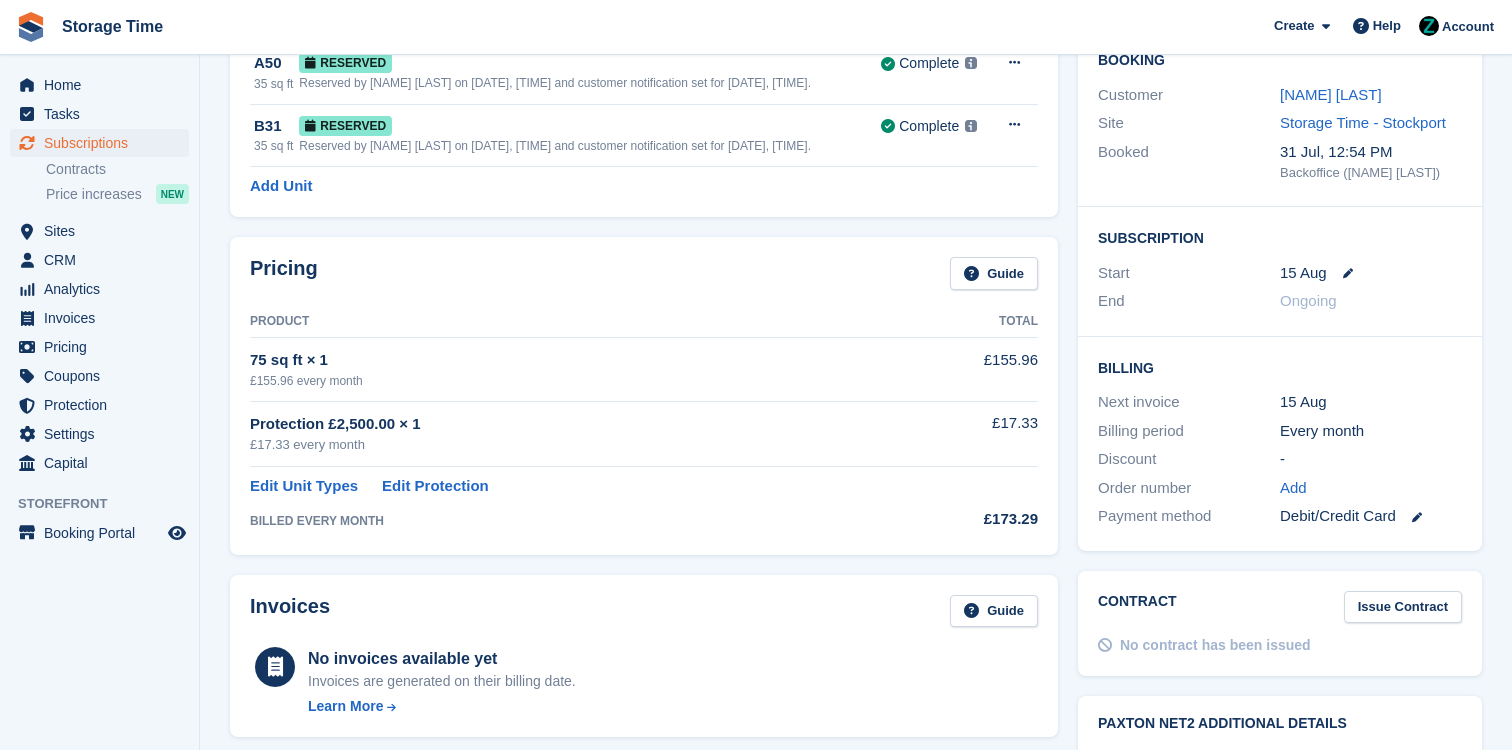 scroll, scrollTop: 0, scrollLeft: 0, axis: both 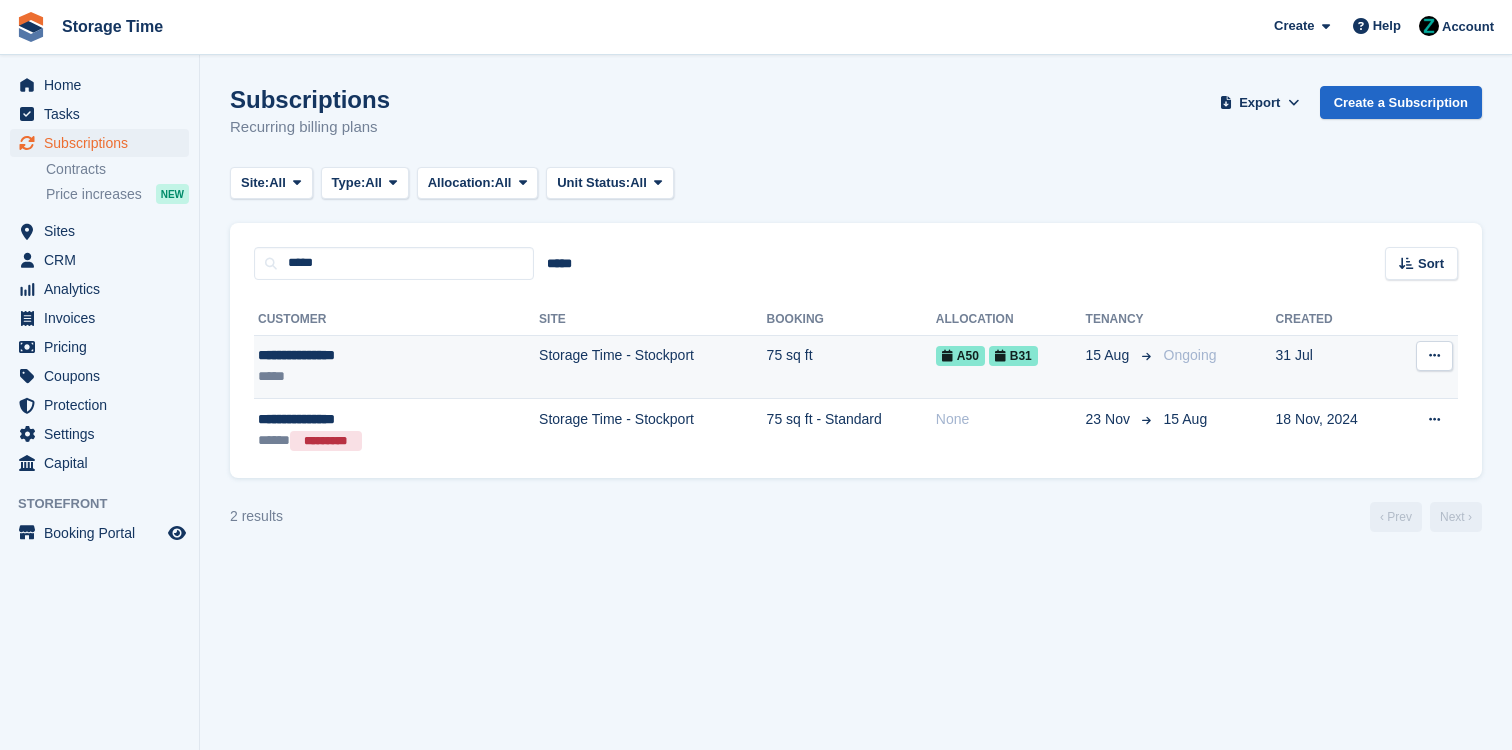 click on "75 sq ft" at bounding box center (851, 367) 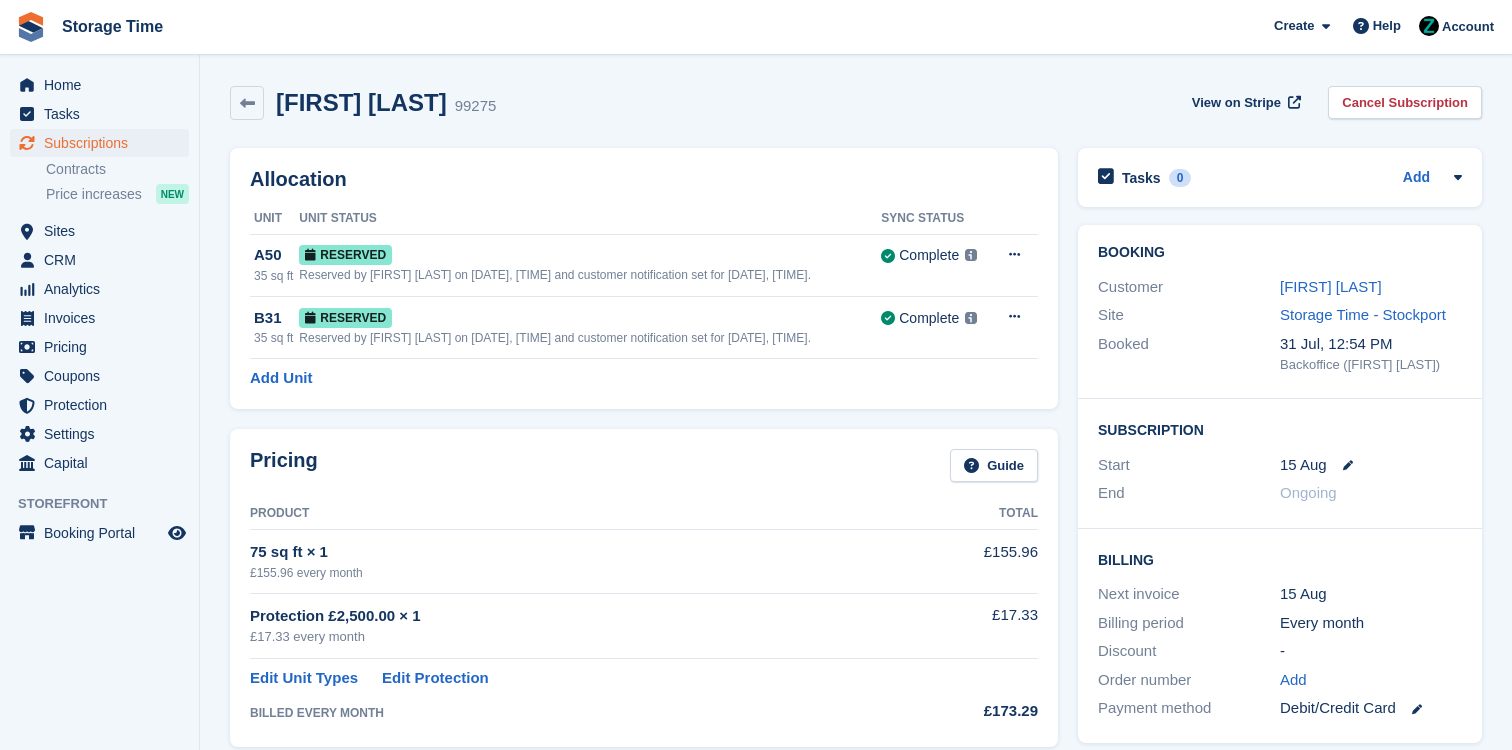 scroll, scrollTop: 0, scrollLeft: 0, axis: both 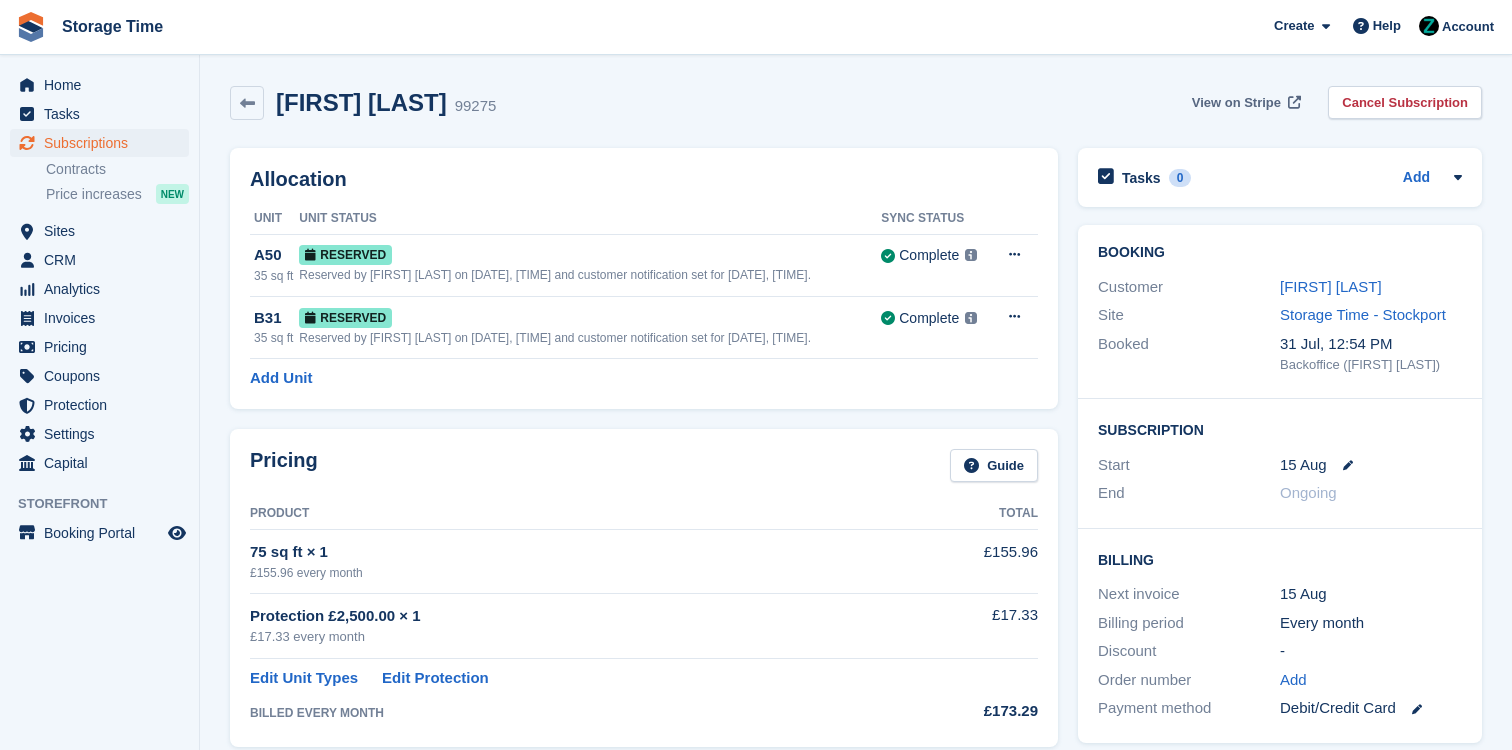 click on "View on Stripe" at bounding box center [1236, 103] 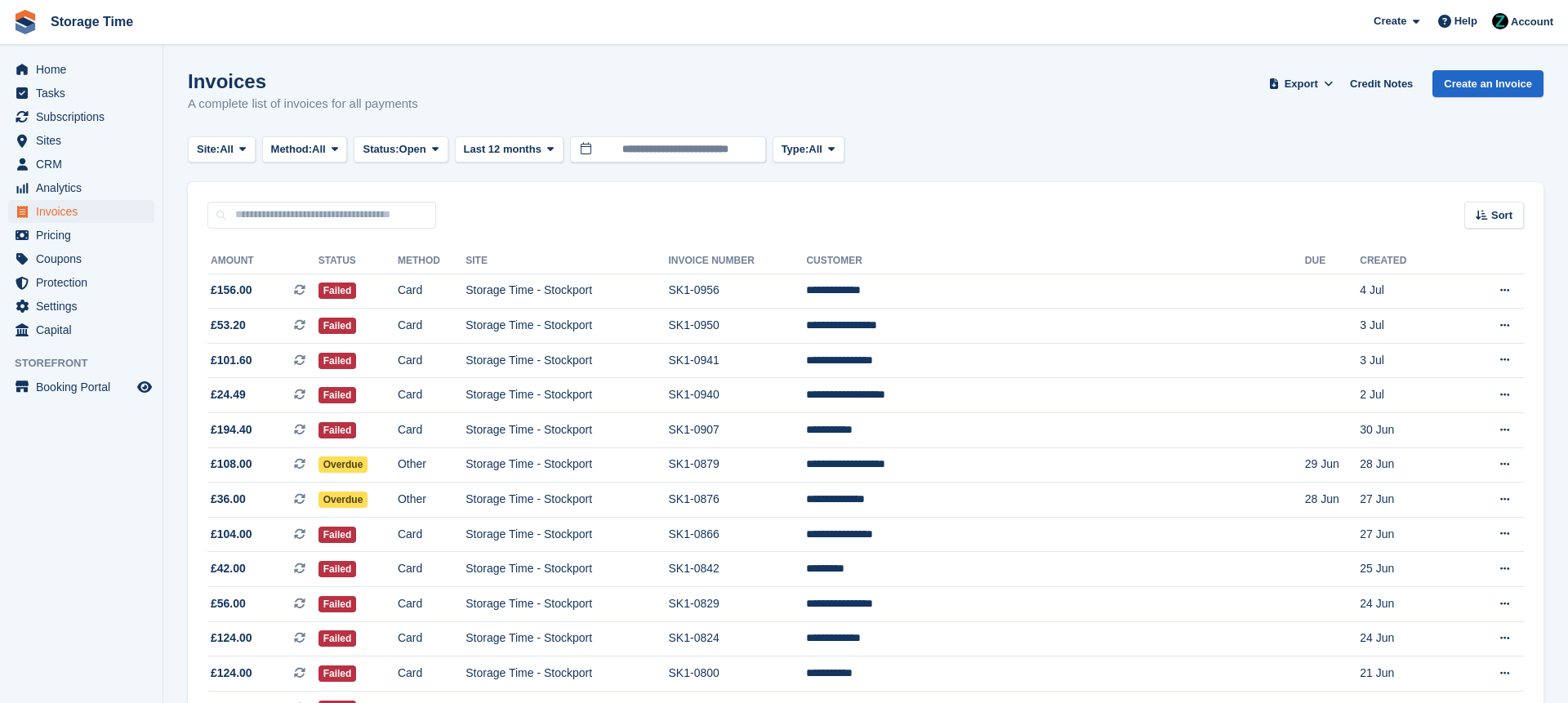 scroll, scrollTop: 0, scrollLeft: 0, axis: both 